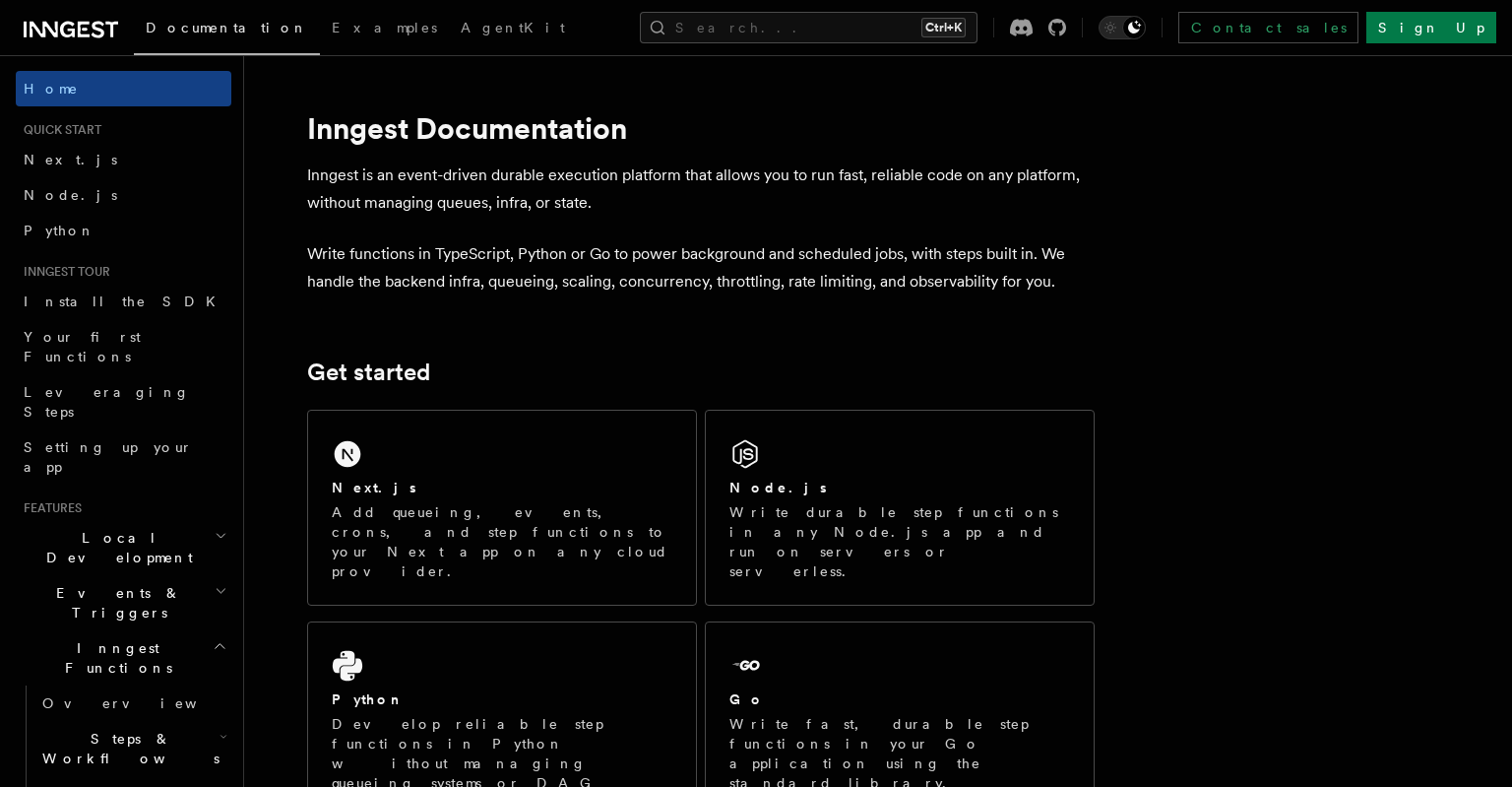 scroll, scrollTop: 0, scrollLeft: 0, axis: both 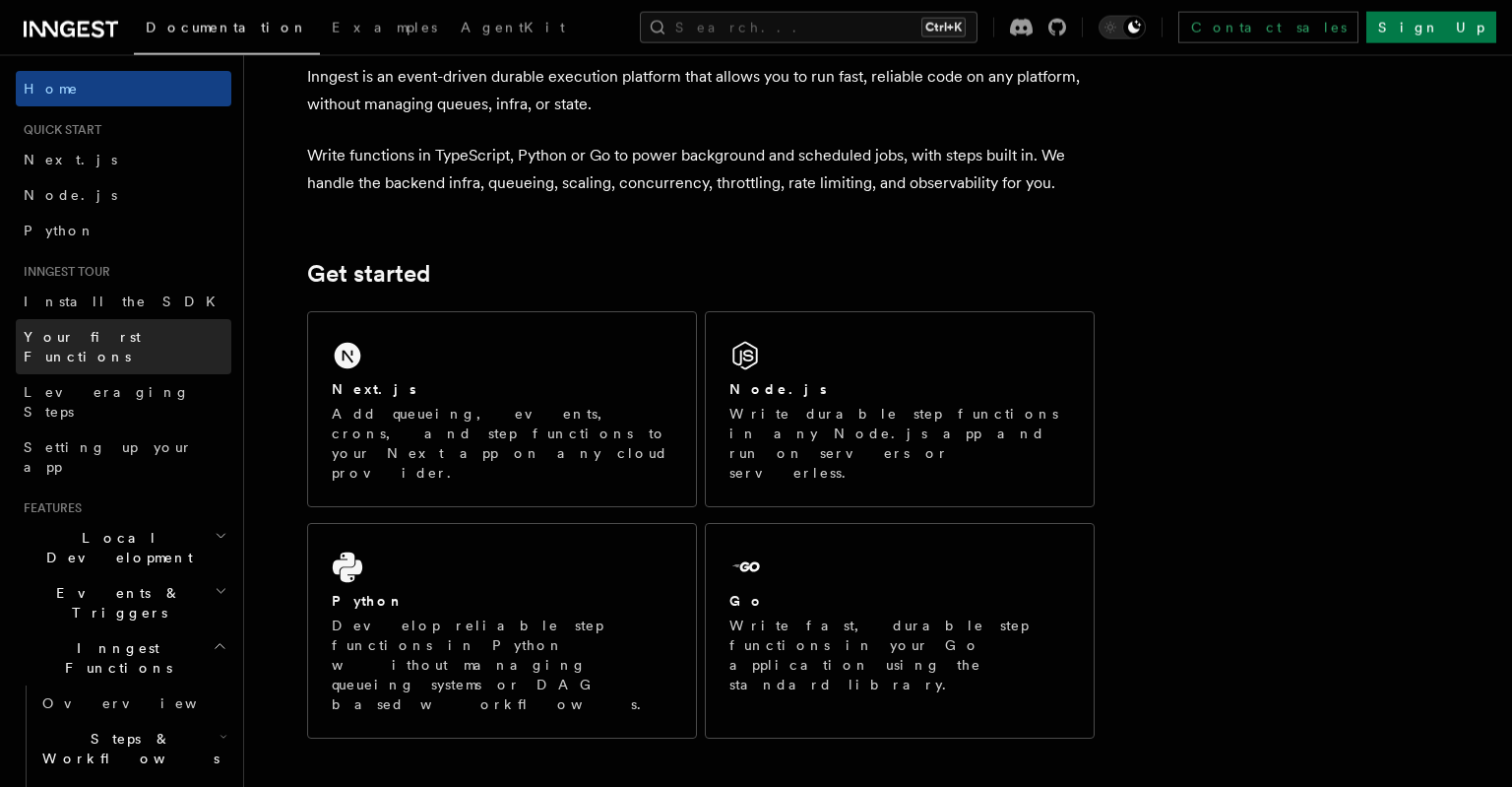 click on "Your first Functions" at bounding box center [123, 347] 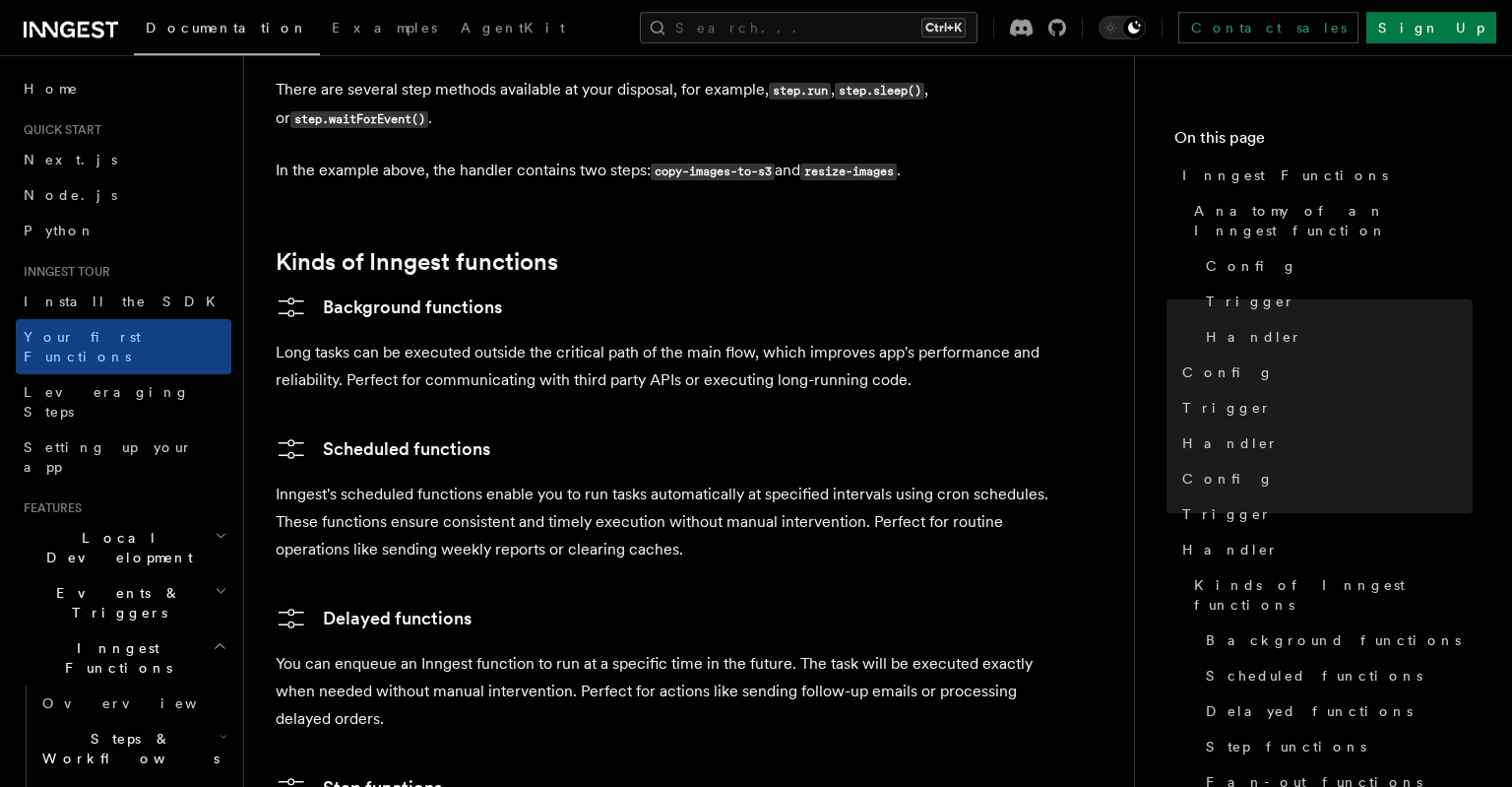 scroll, scrollTop: 2915, scrollLeft: 0, axis: vertical 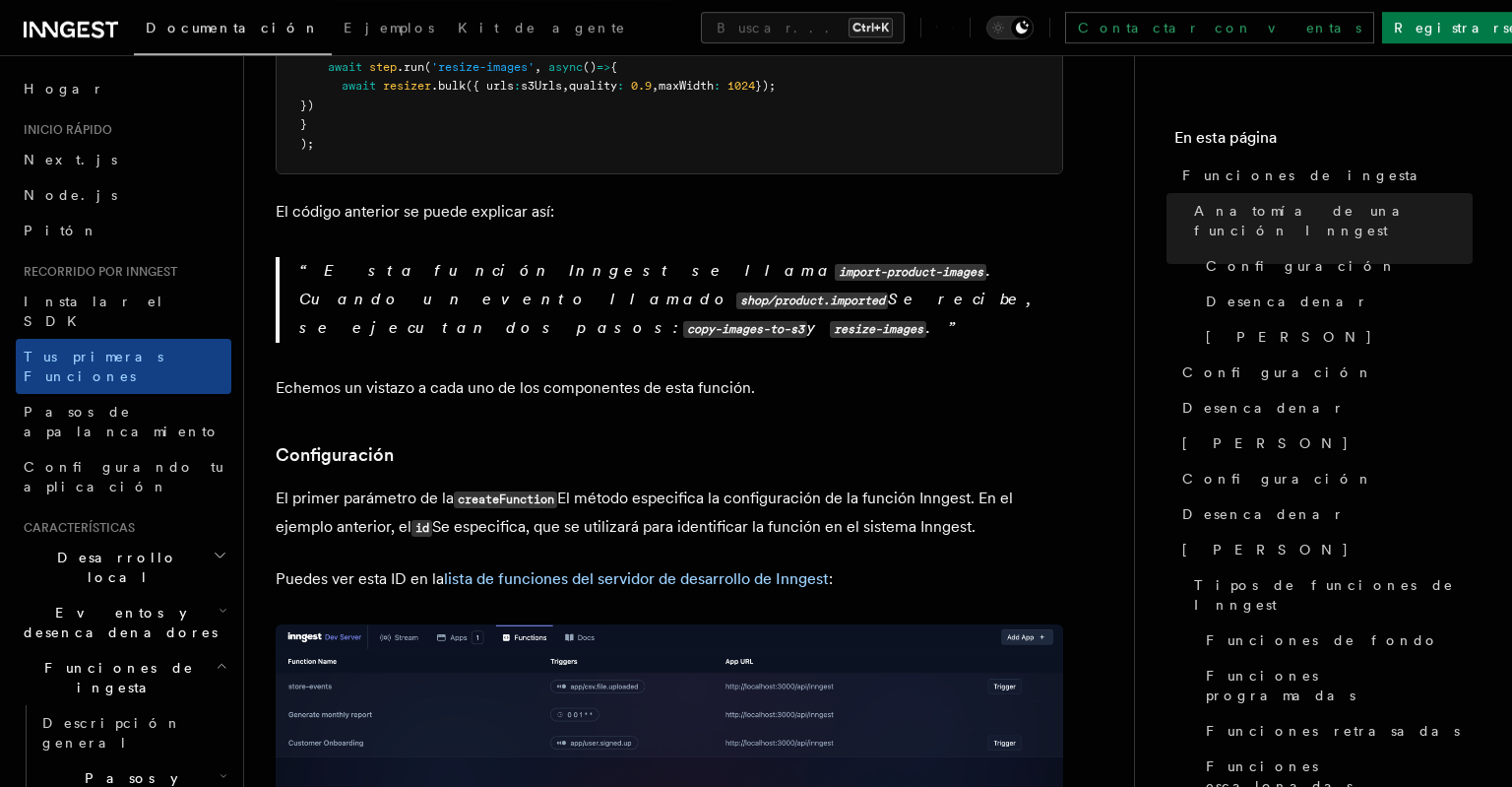 click at bounding box center [669, 858] 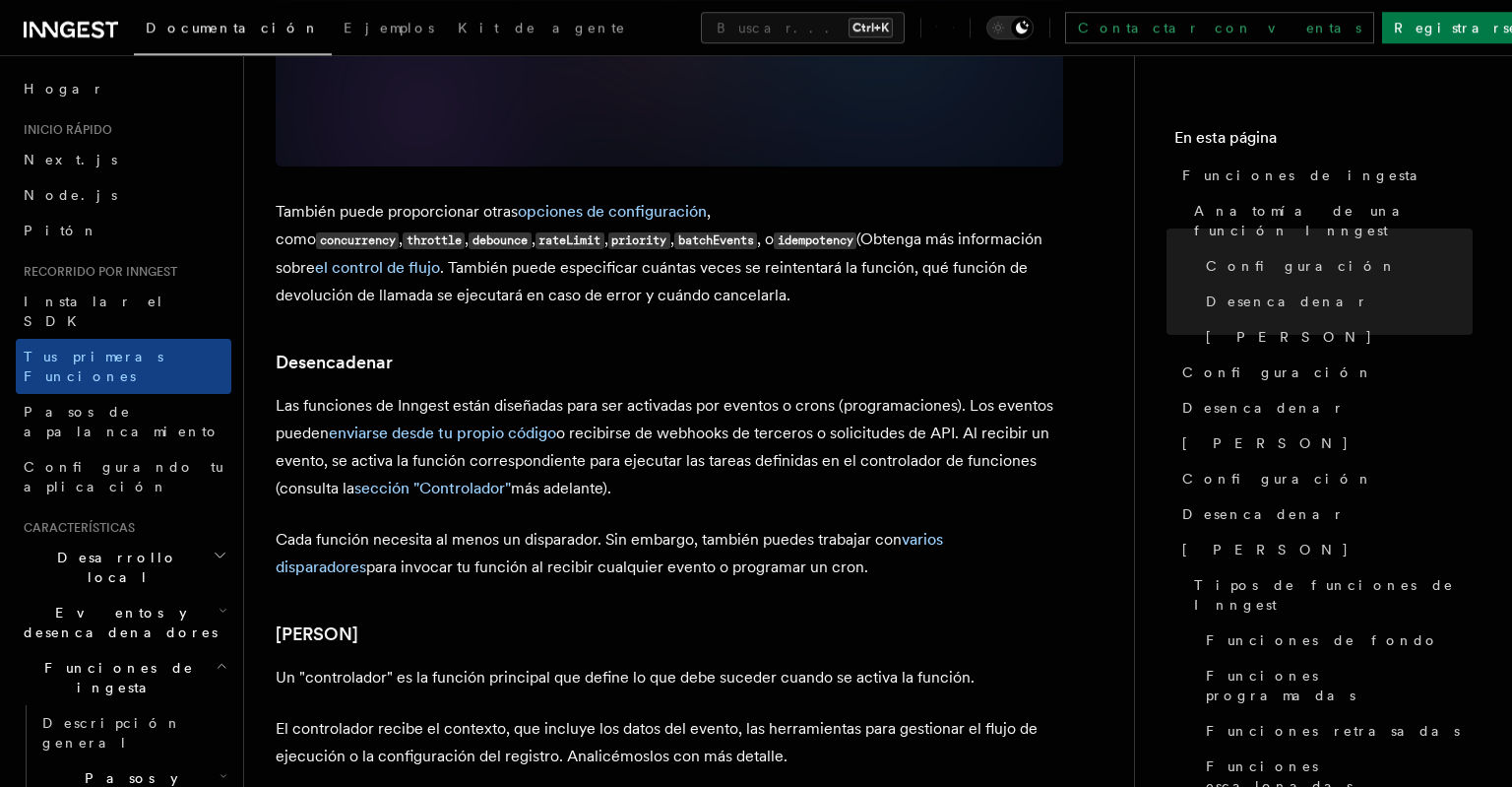 scroll, scrollTop: 1745, scrollLeft: 0, axis: vertical 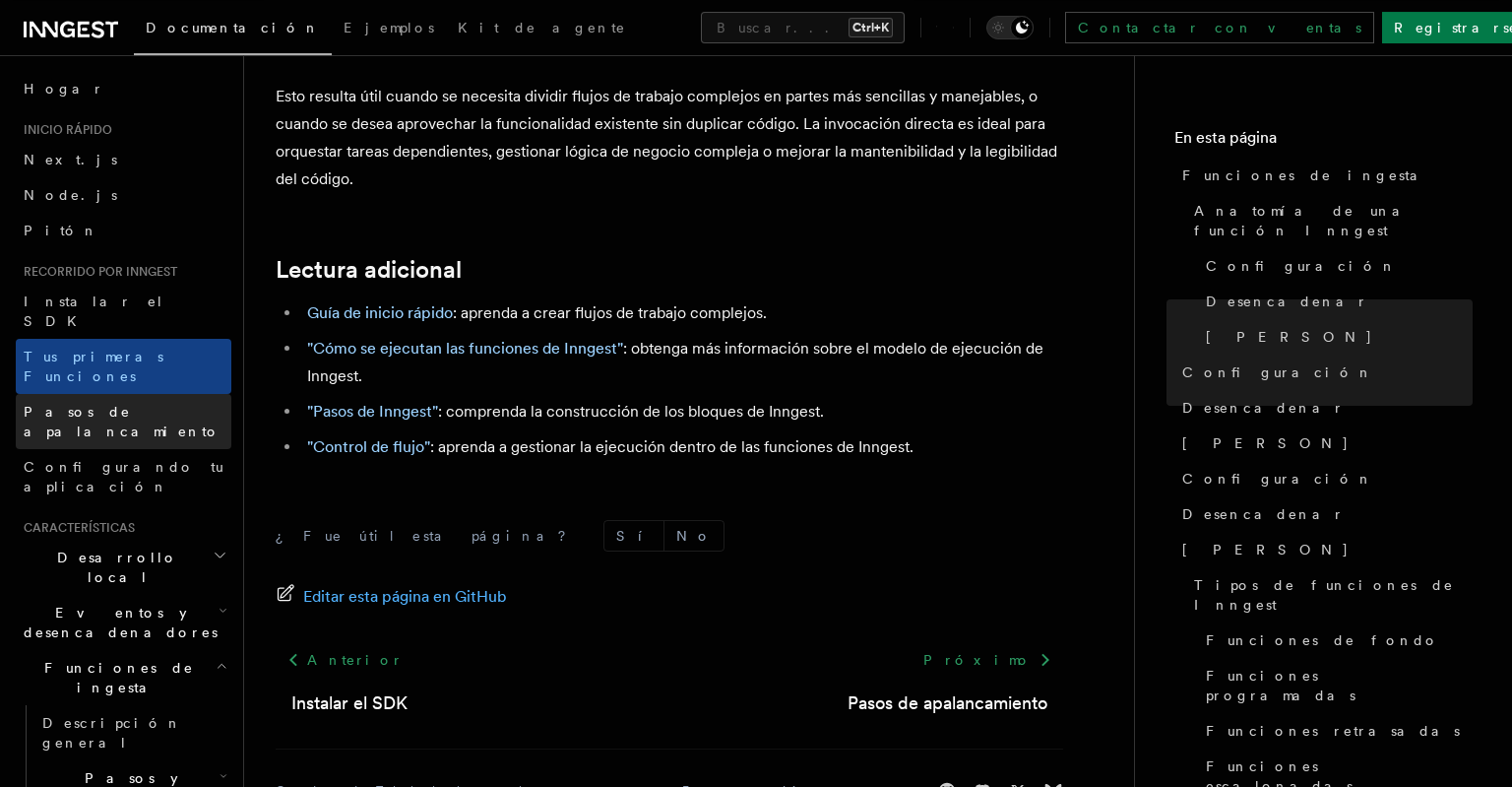 click on "Pasos de apalancamiento" at bounding box center [122, 422] 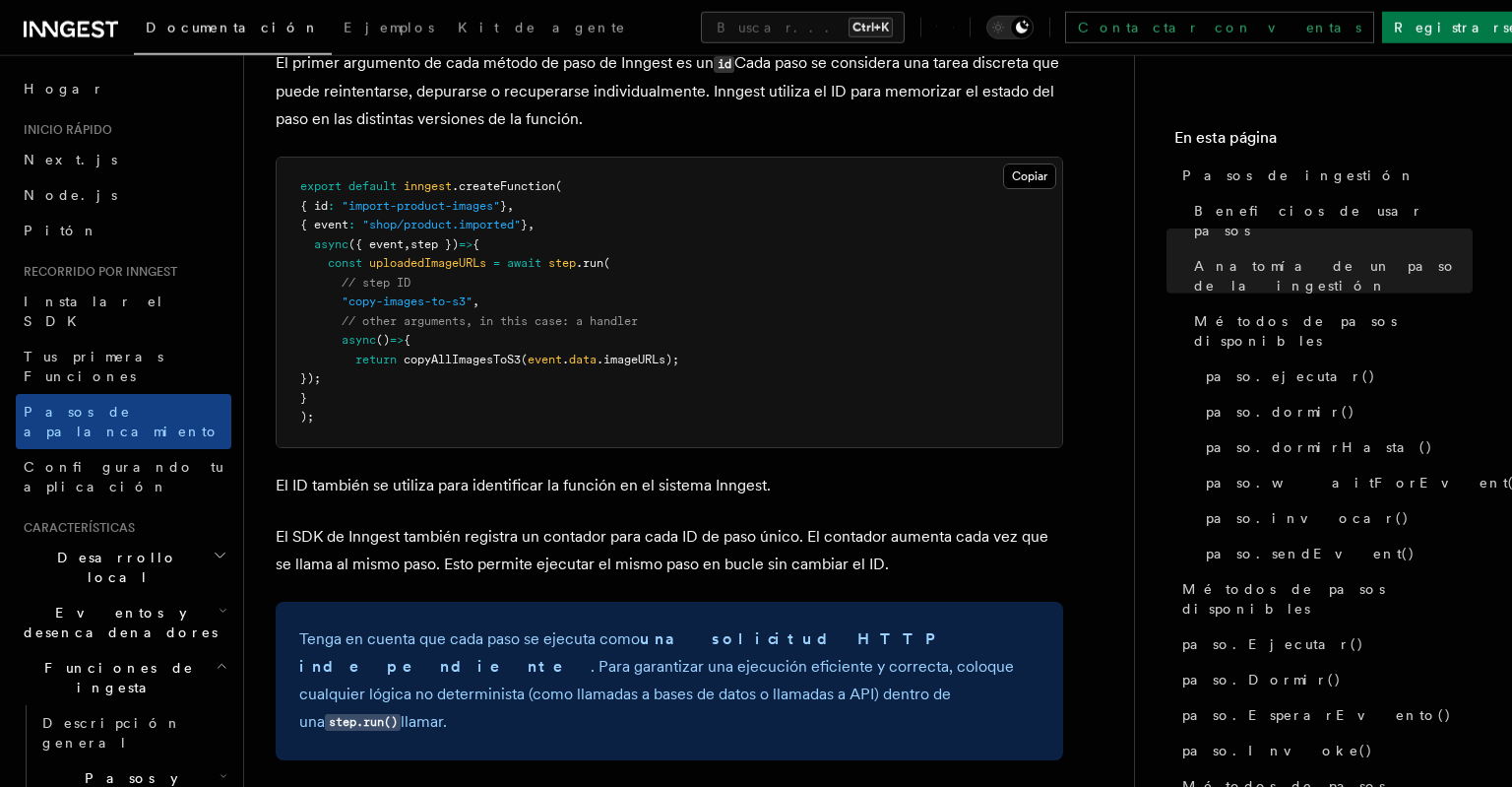 scroll, scrollTop: 1040, scrollLeft: 0, axis: vertical 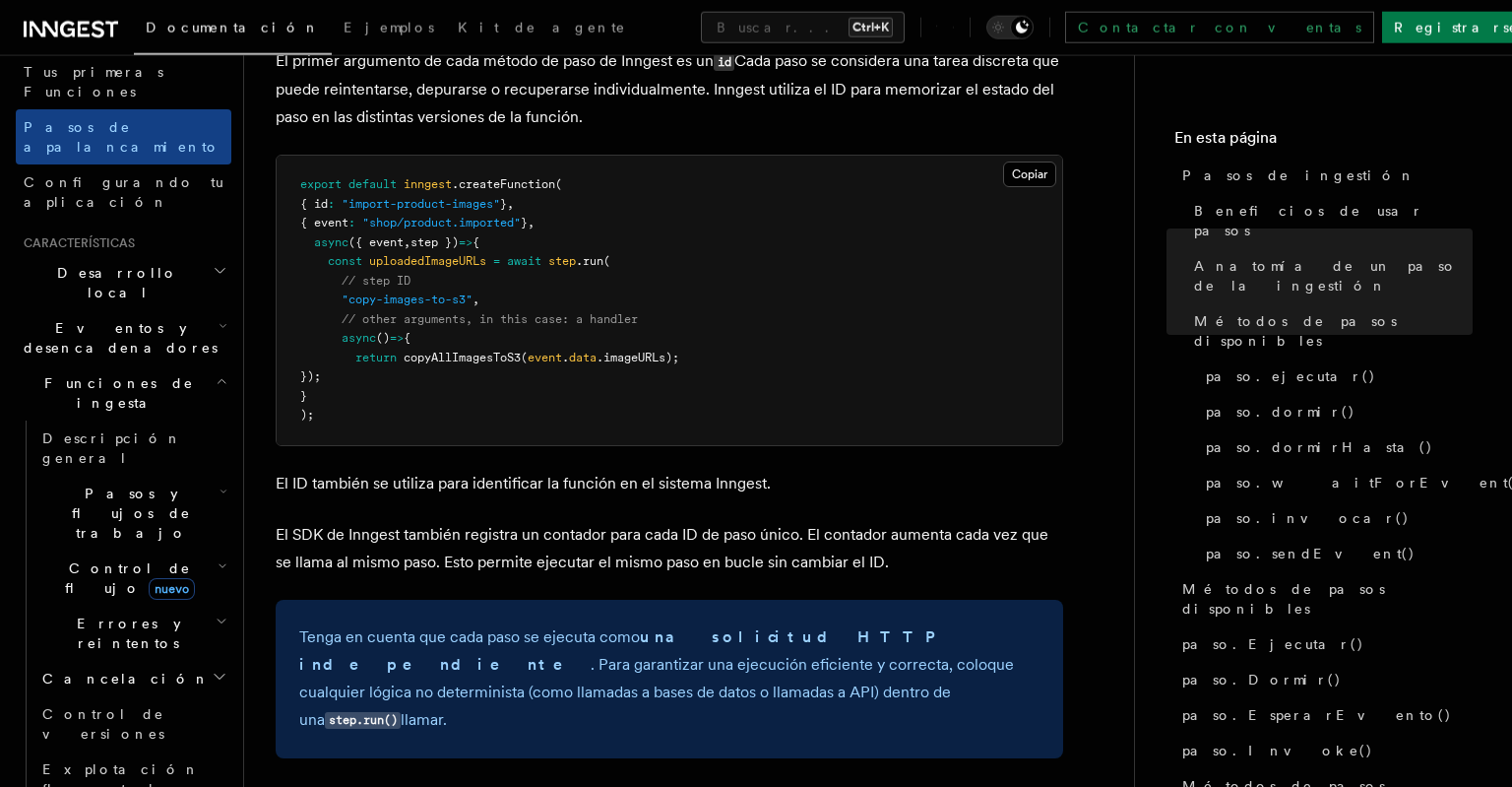 click on "Middleware" at bounding box center [109, 880] 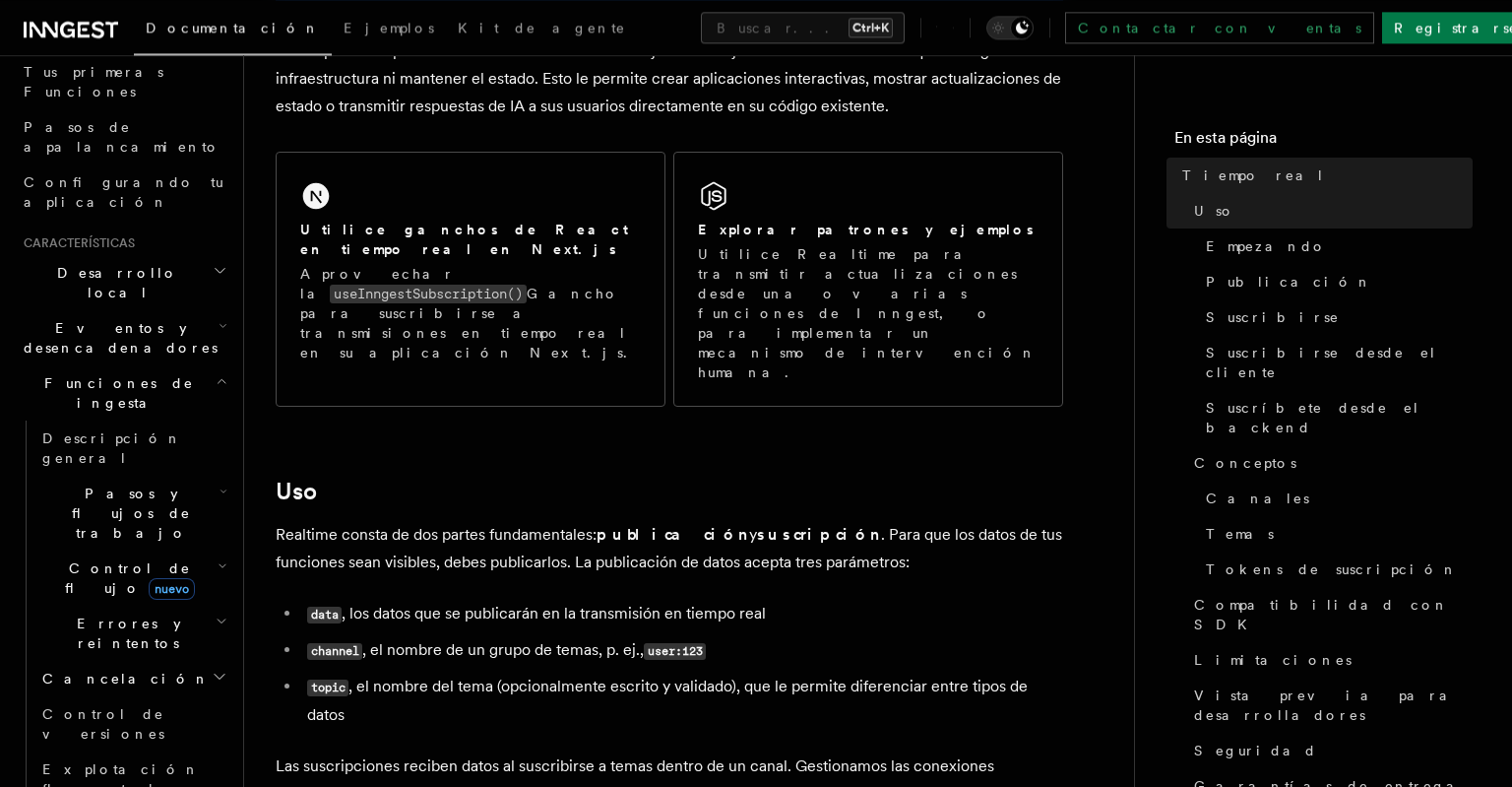 scroll, scrollTop: 306, scrollLeft: 0, axis: vertical 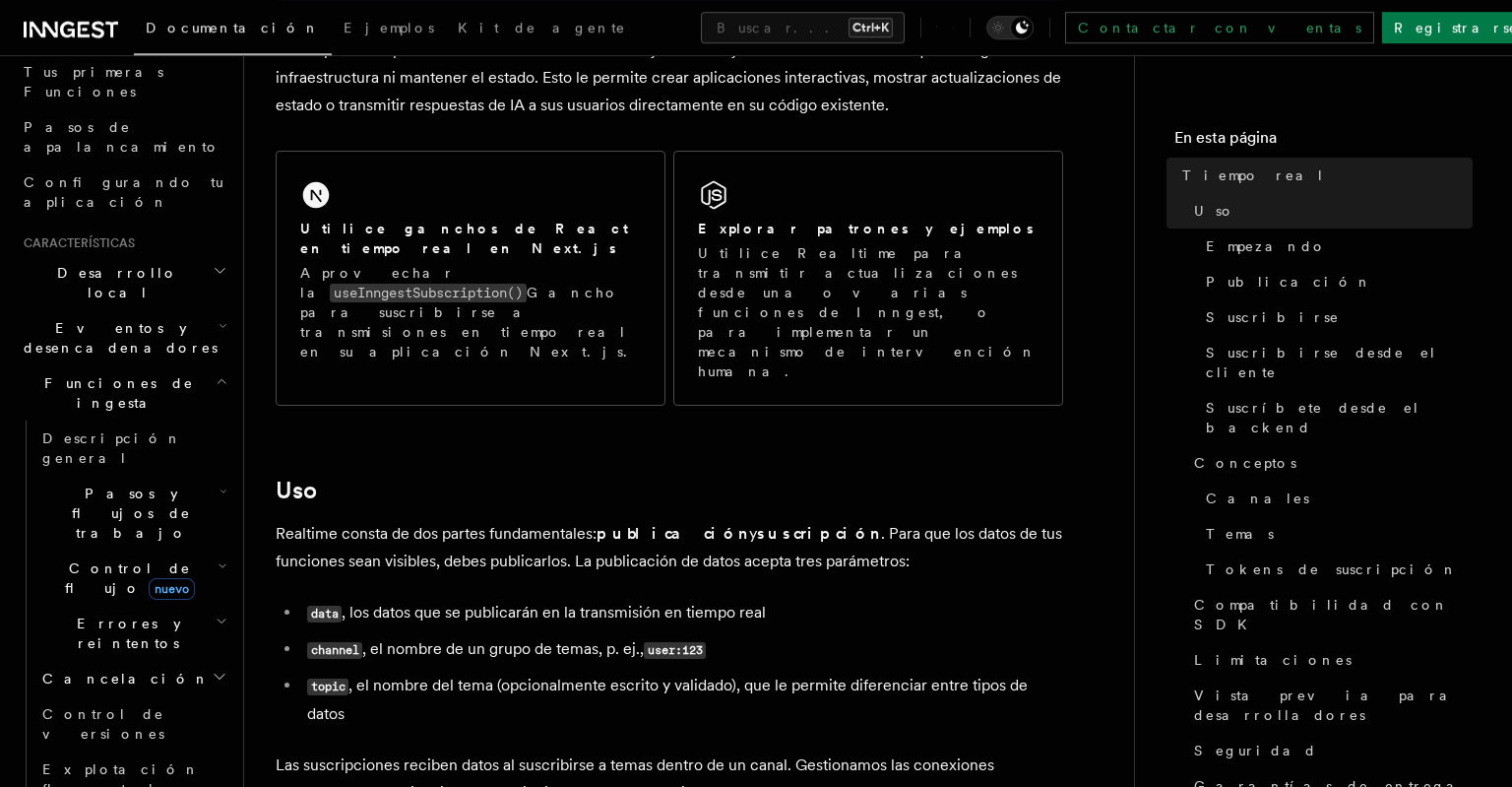 click on "Middleware" at bounding box center [109, 1010] 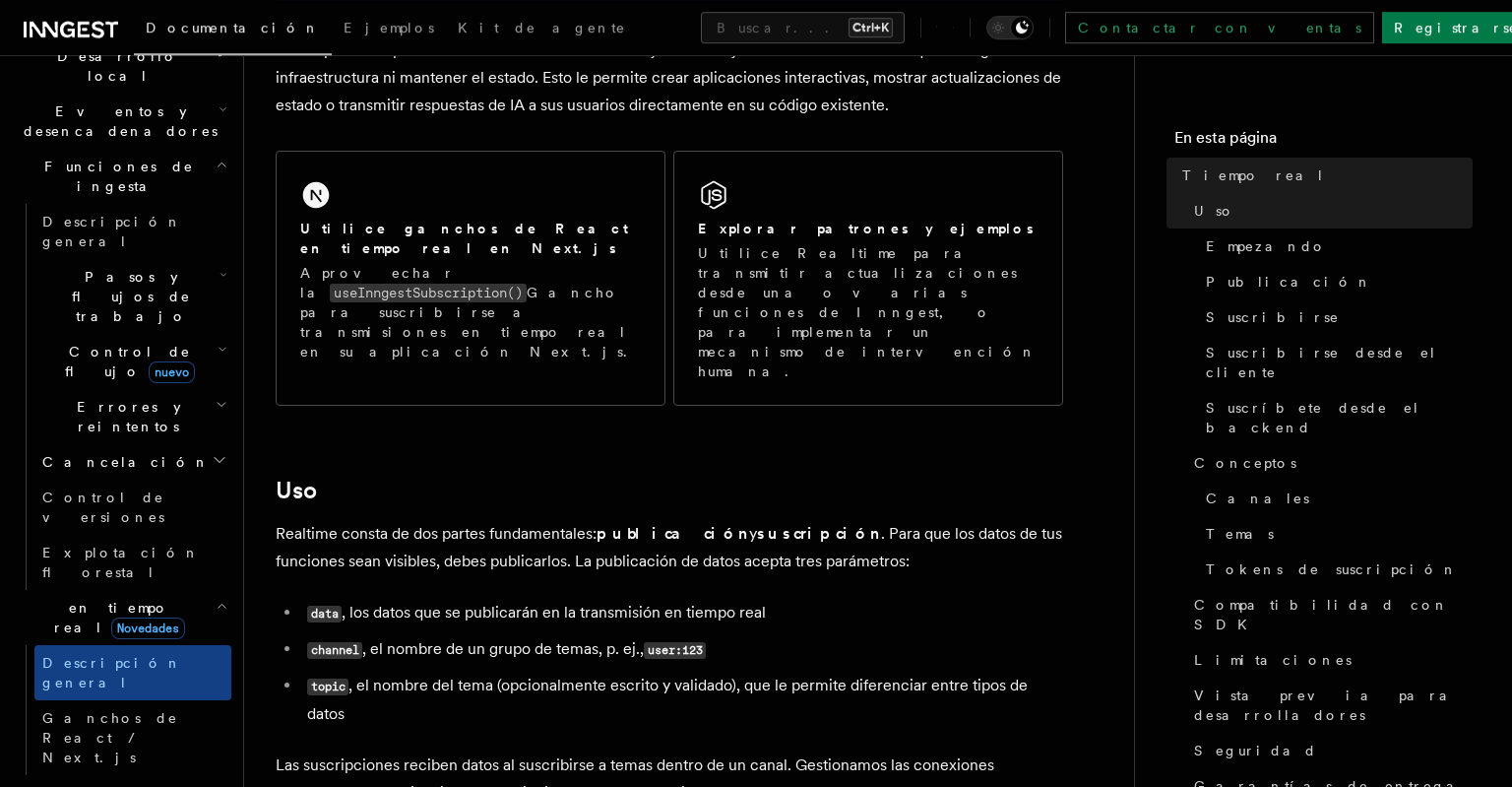 scroll, scrollTop: 516, scrollLeft: 0, axis: vertical 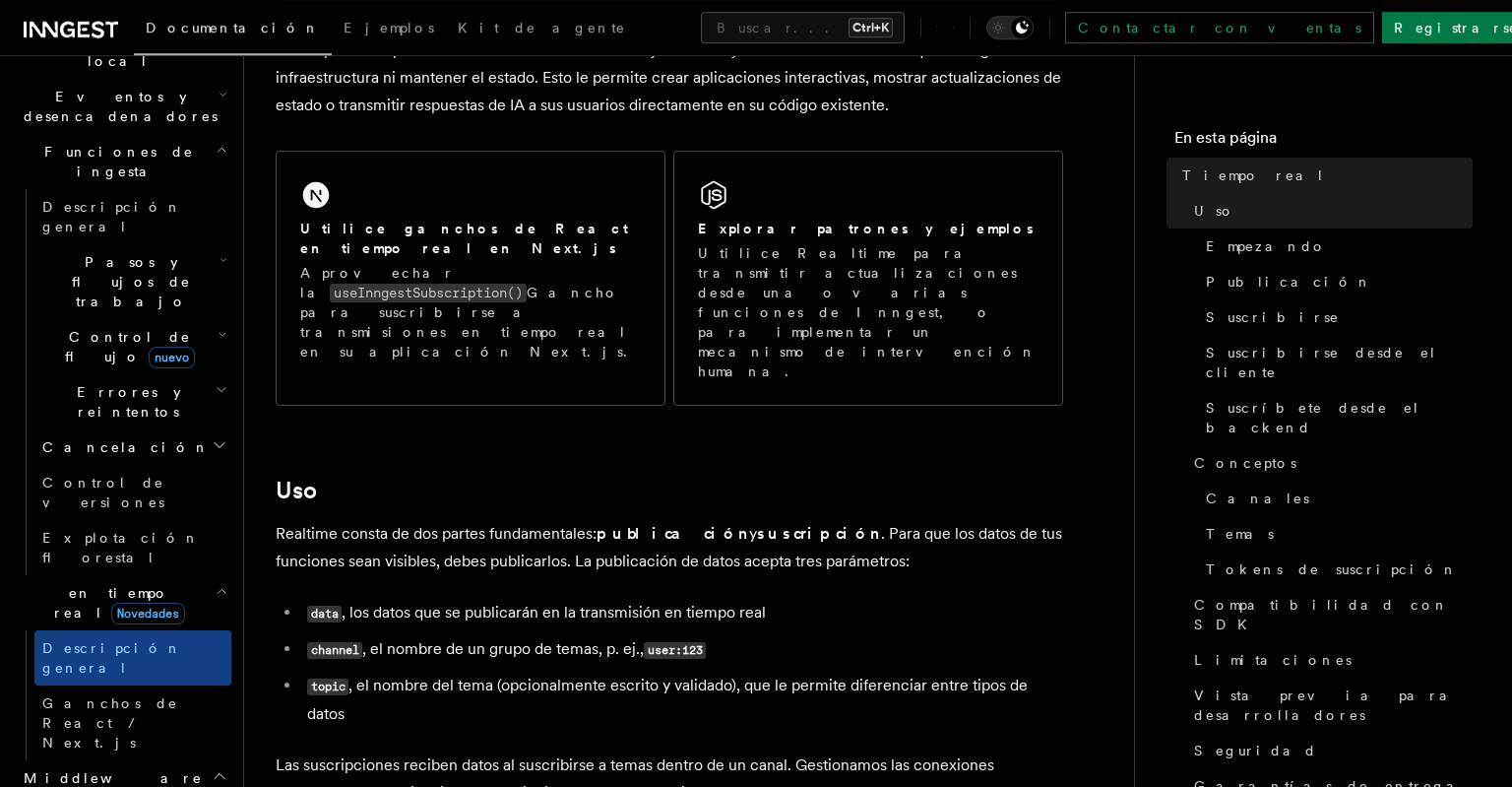 click on "Middleware de cifrado" at bounding box center [132, 1052] 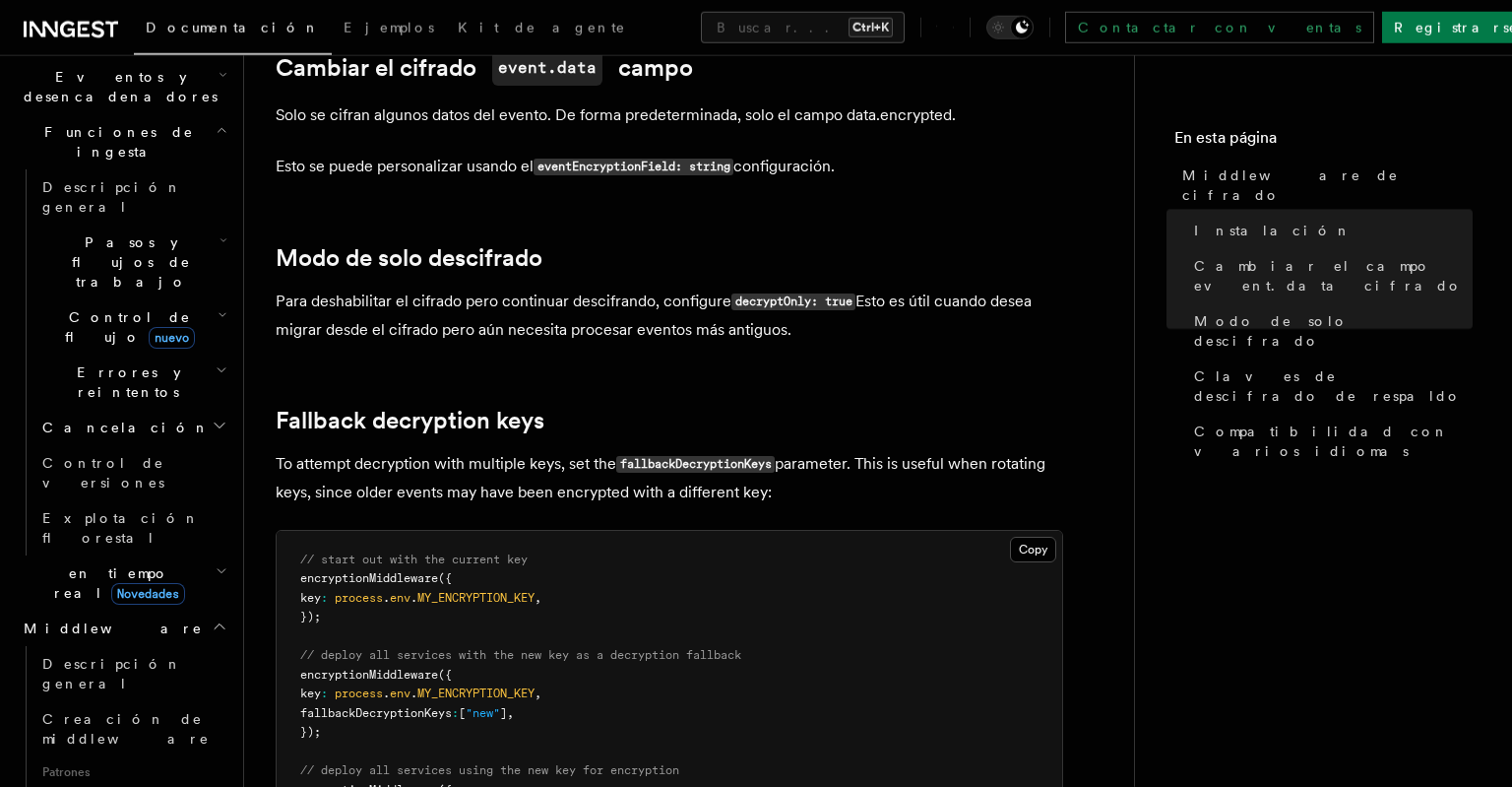 scroll, scrollTop: 1003, scrollLeft: 0, axis: vertical 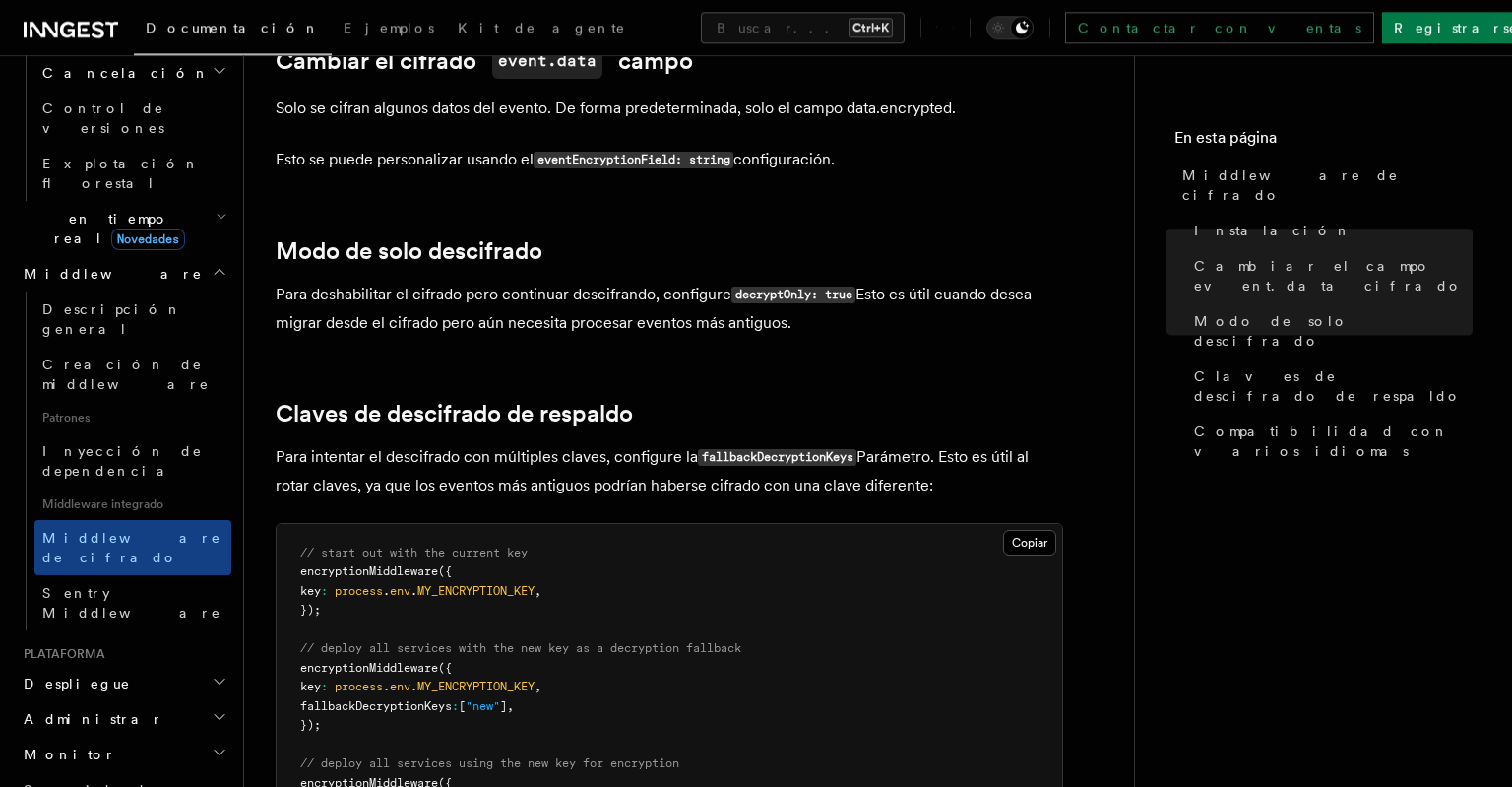 click on "Limitaciones" at bounding box center (102, 825) 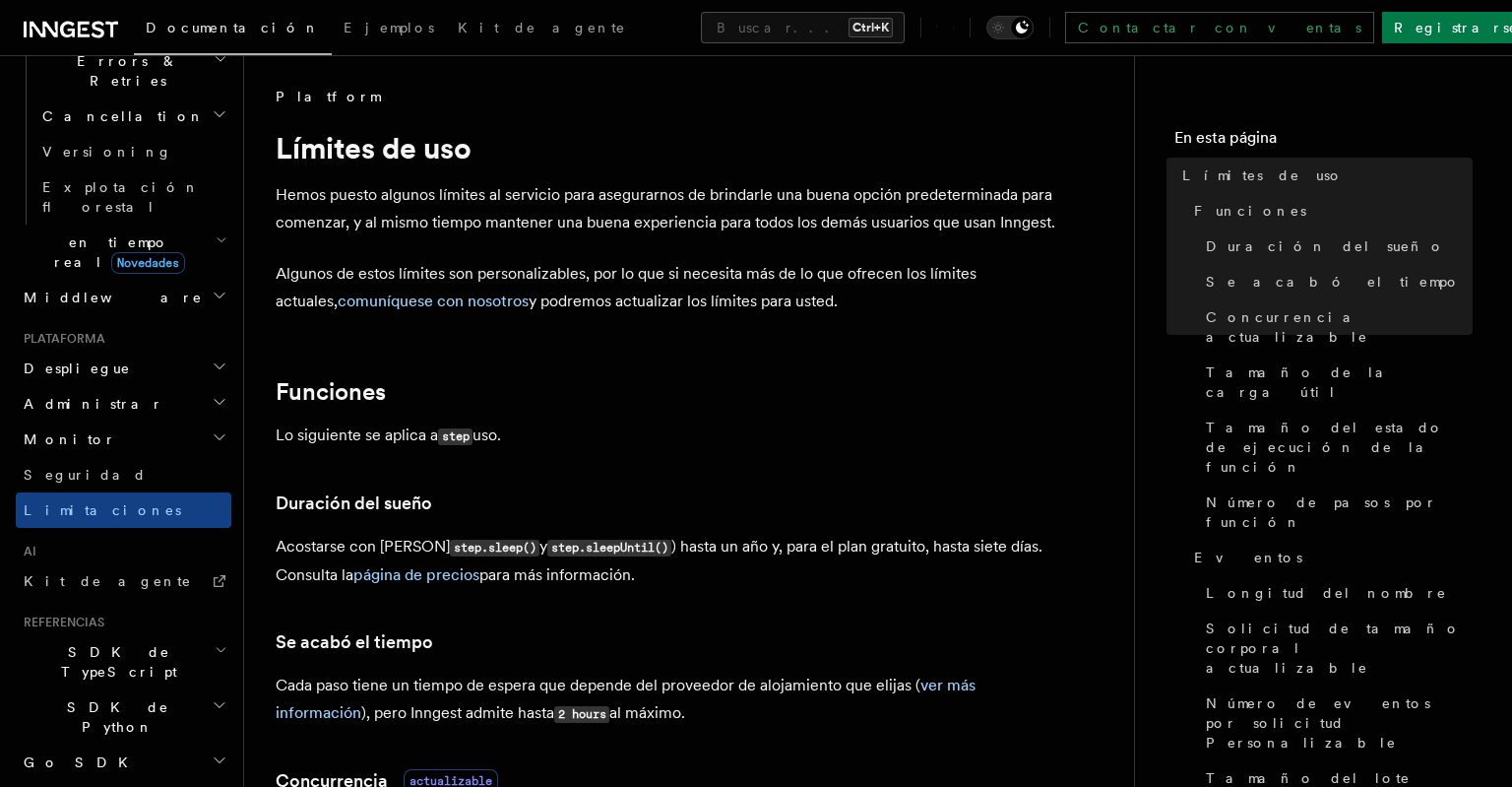 click on "Duración del sueño" at bounding box center [669, 503] 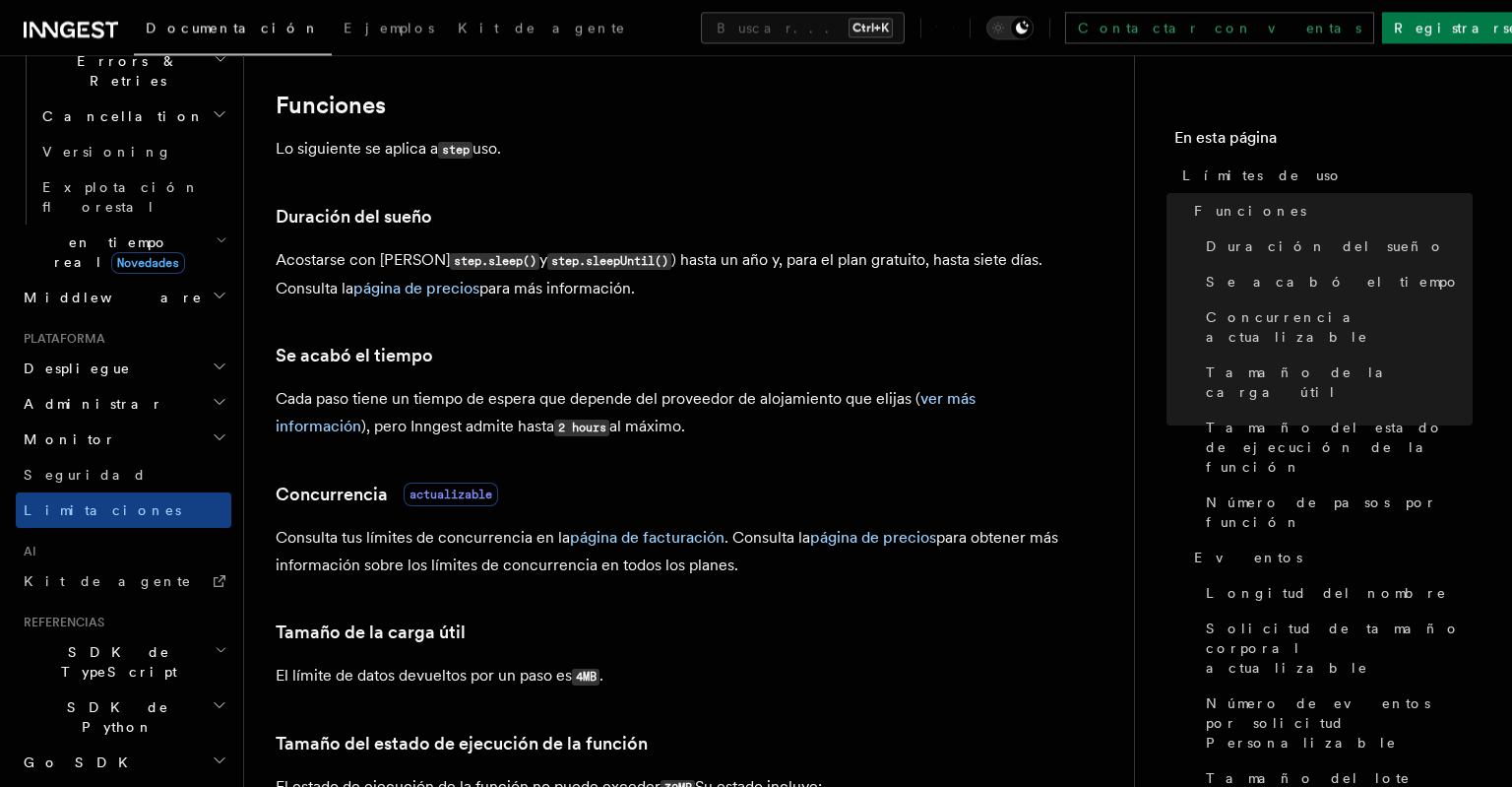 scroll, scrollTop: 320, scrollLeft: 0, axis: vertical 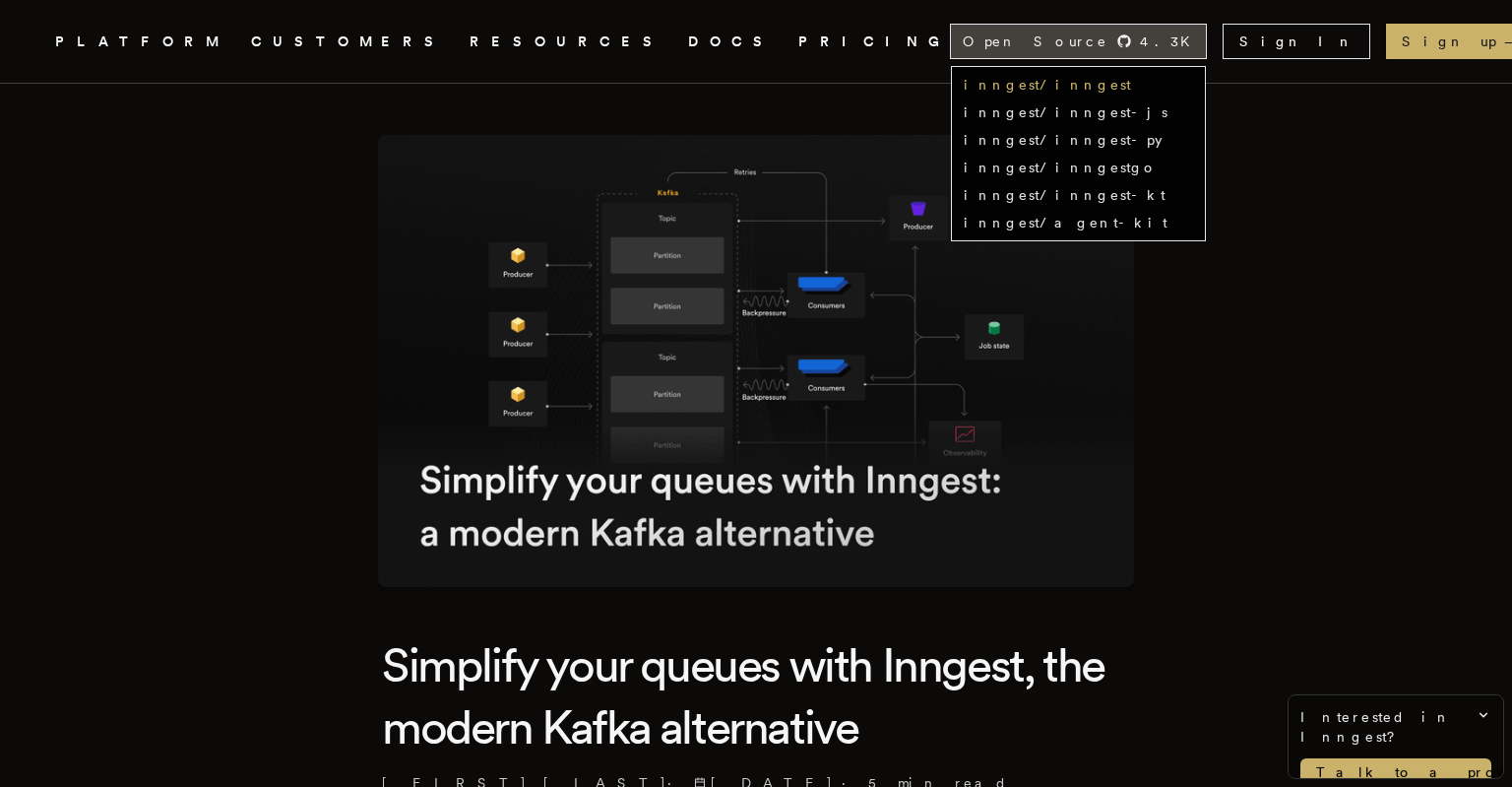 click on "inngest/inngest" at bounding box center (1047, 85) 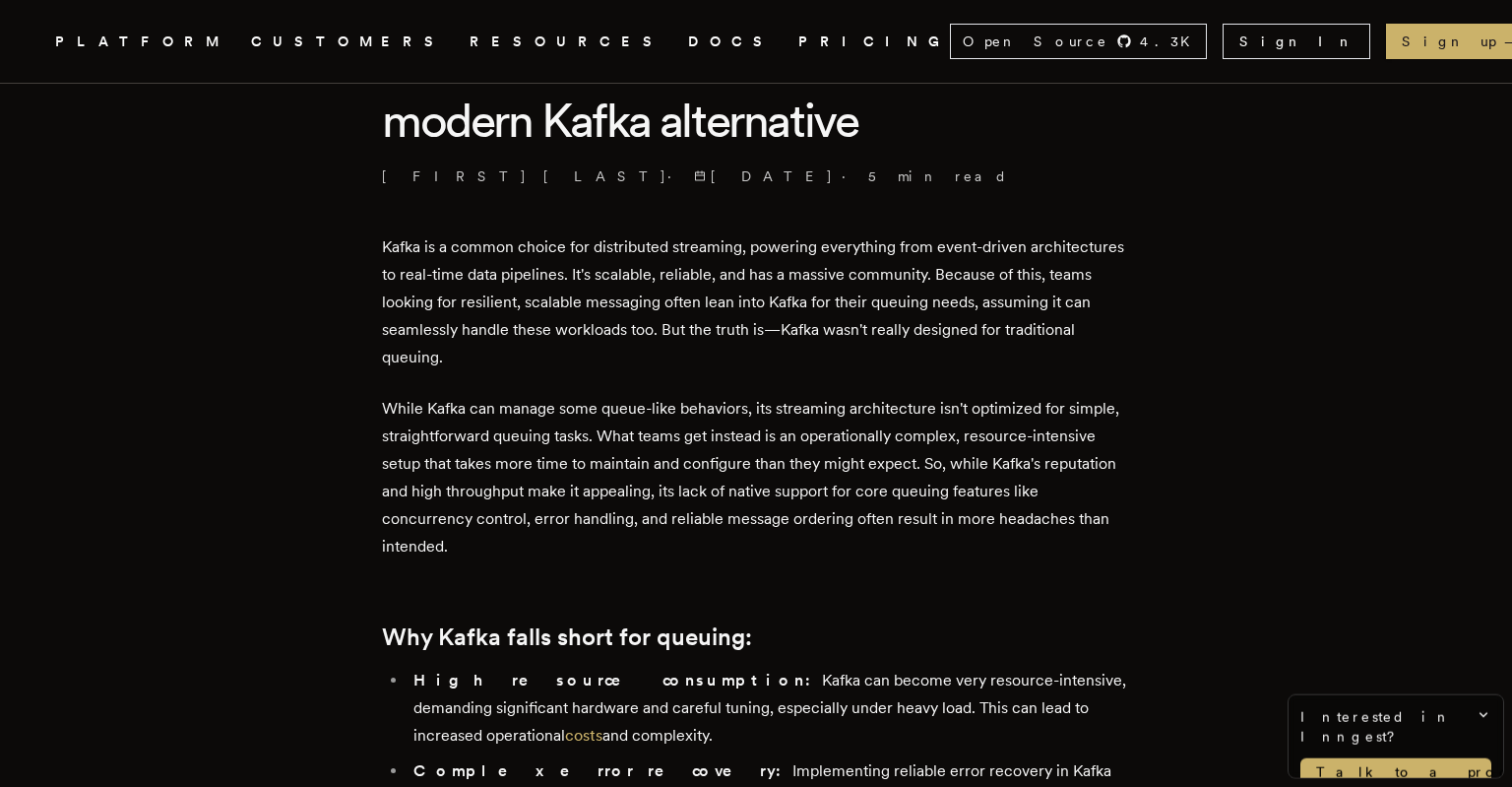 scroll, scrollTop: 627, scrollLeft: 0, axis: vertical 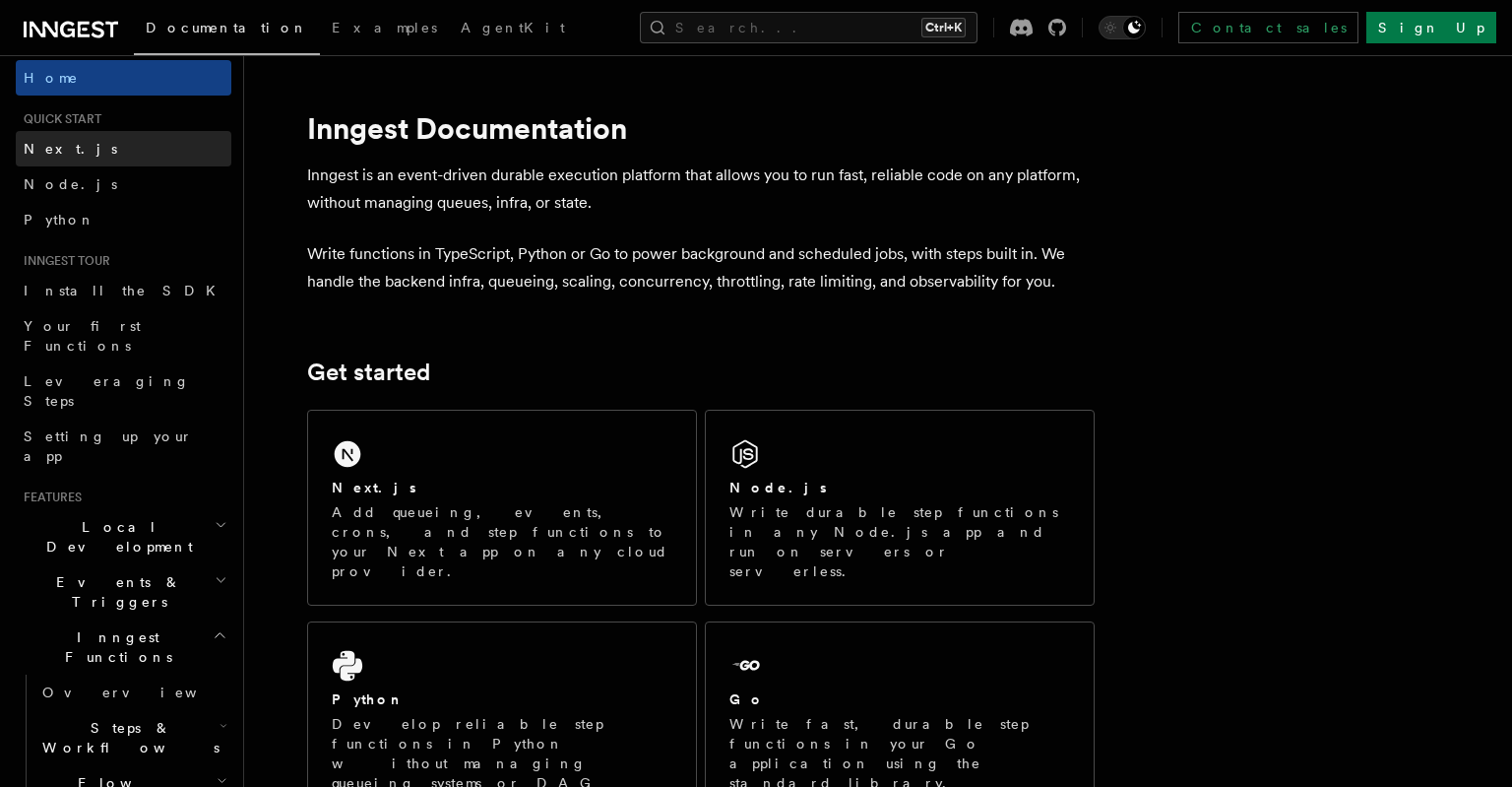 click on "Next.js" at bounding box center [123, 149] 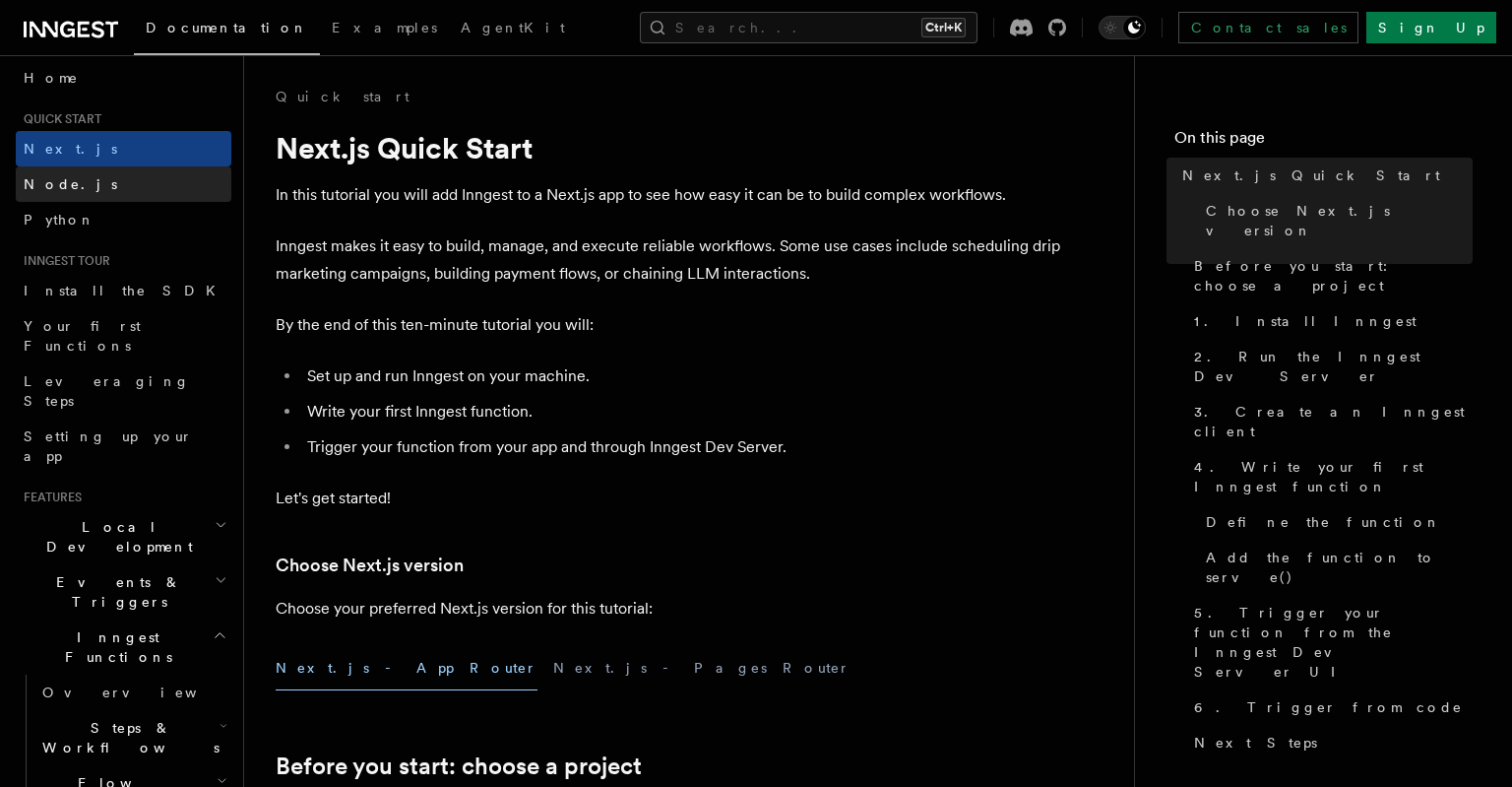 click on "Node.js" at bounding box center (123, 184) 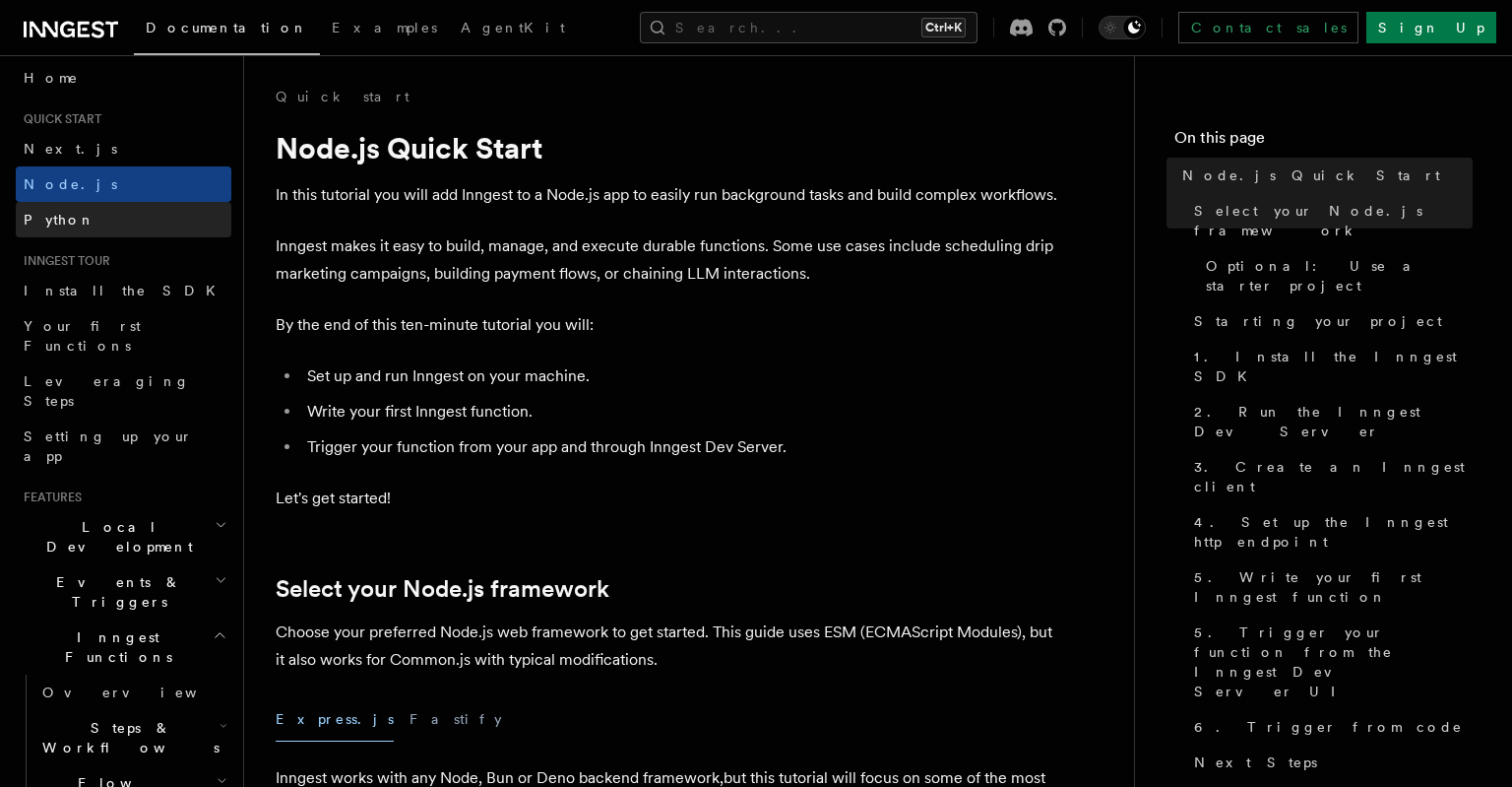 click on "Python" at bounding box center (123, 220) 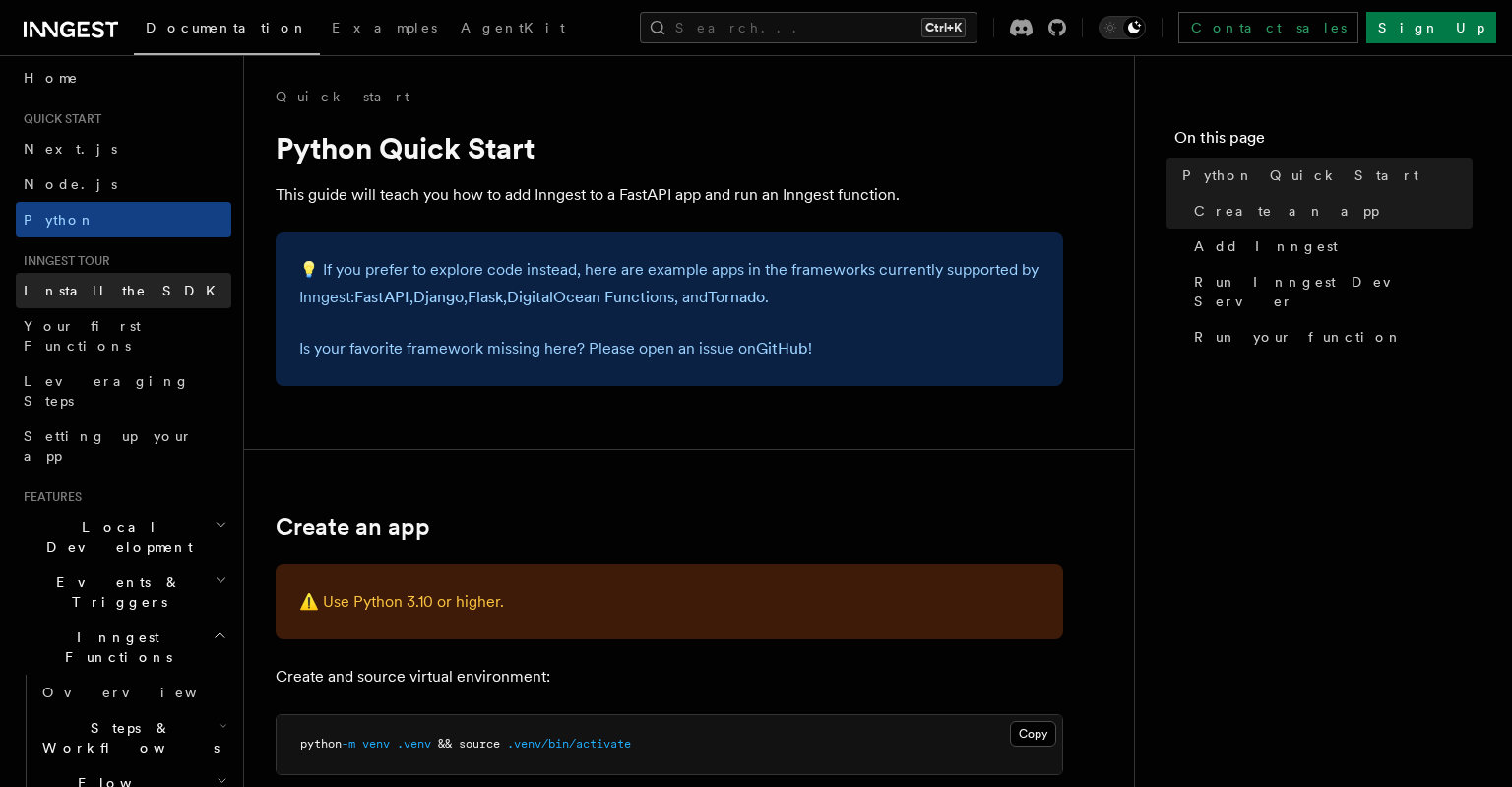 click on "Install the SDK" at bounding box center (123, 291) 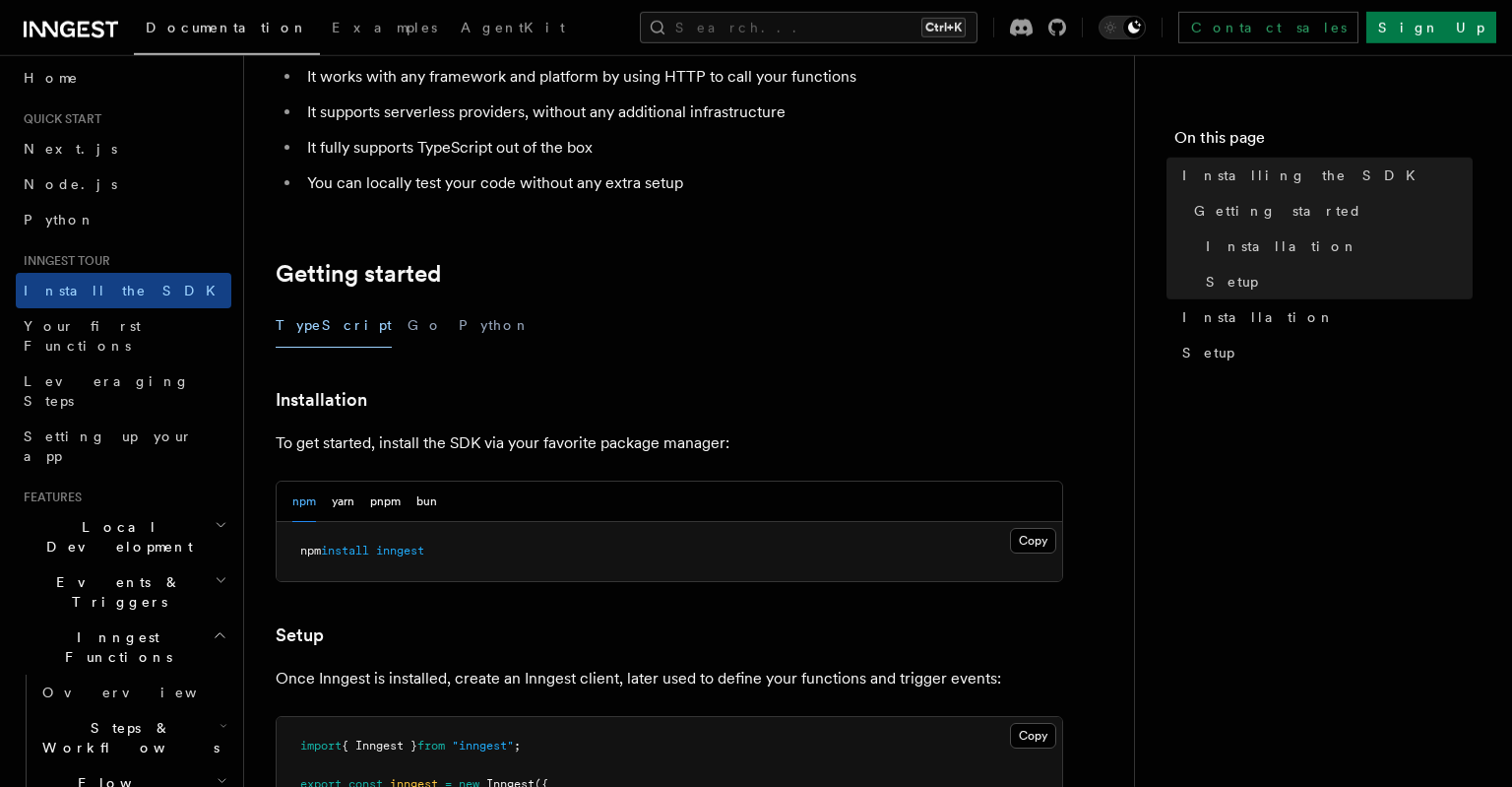 scroll, scrollTop: 228, scrollLeft: 0, axis: vertical 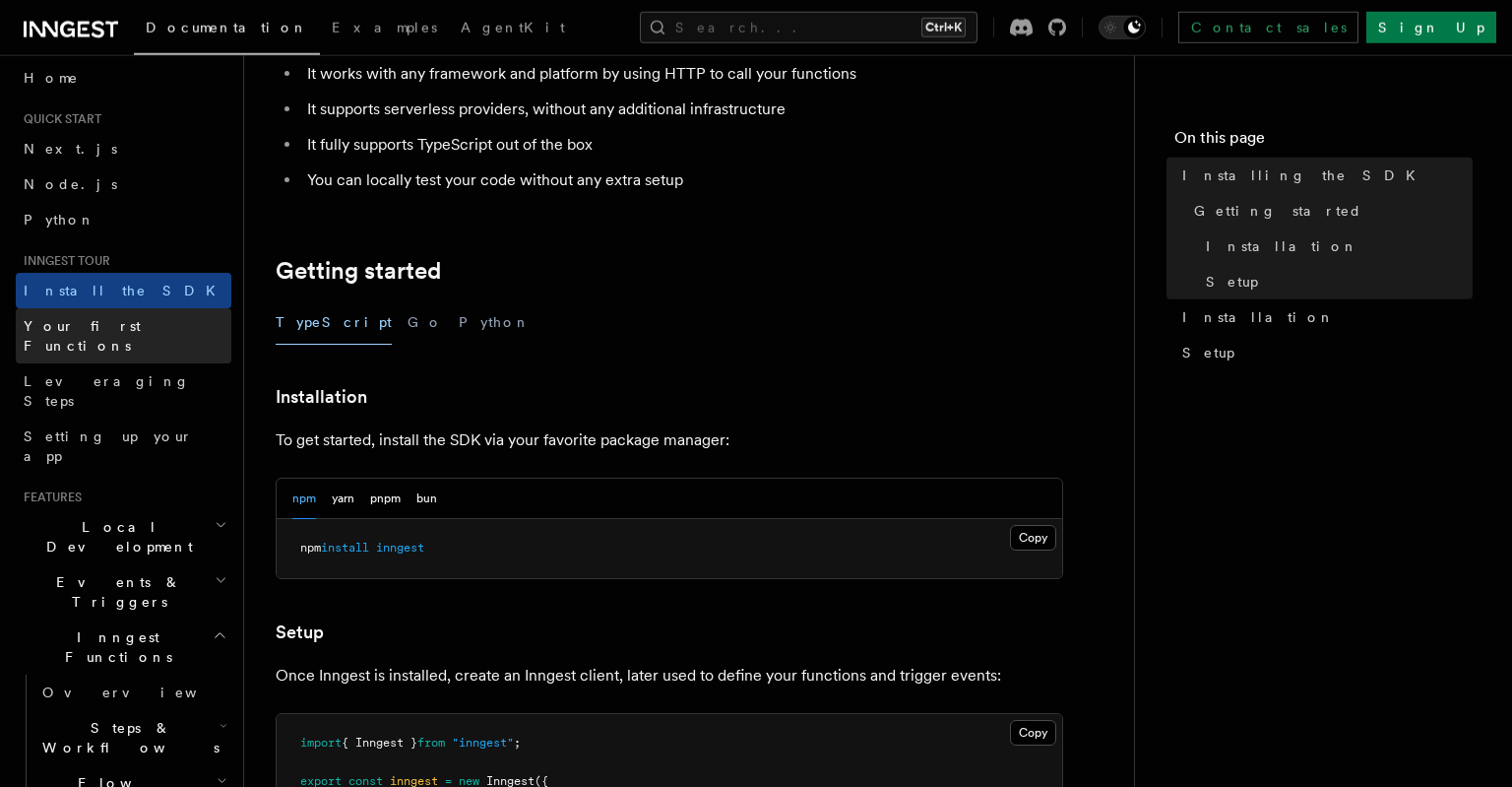 click on "Your first Functions" at bounding box center [82, 336] 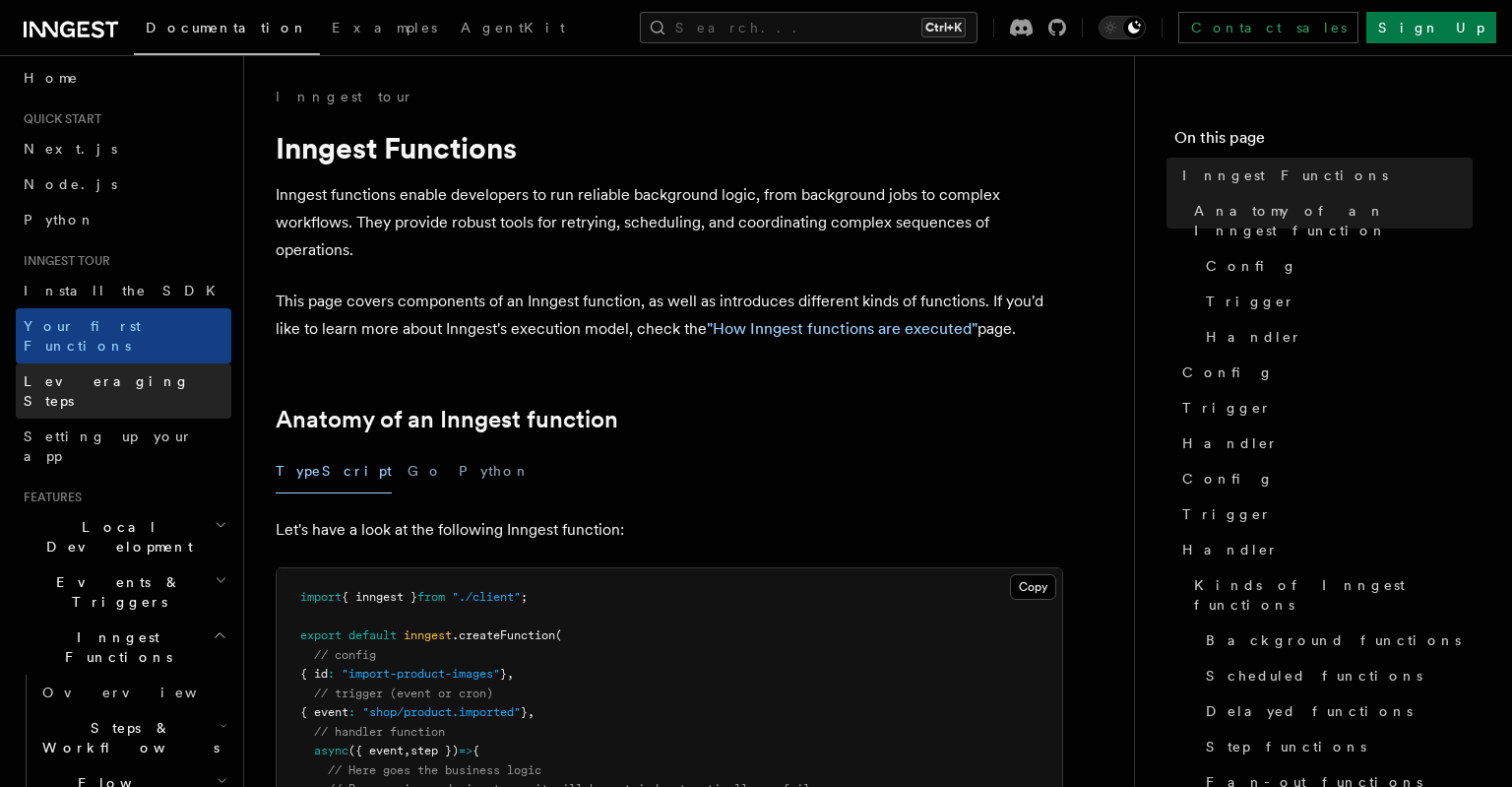 click on "Leveraging Steps" at bounding box center [106, 391] 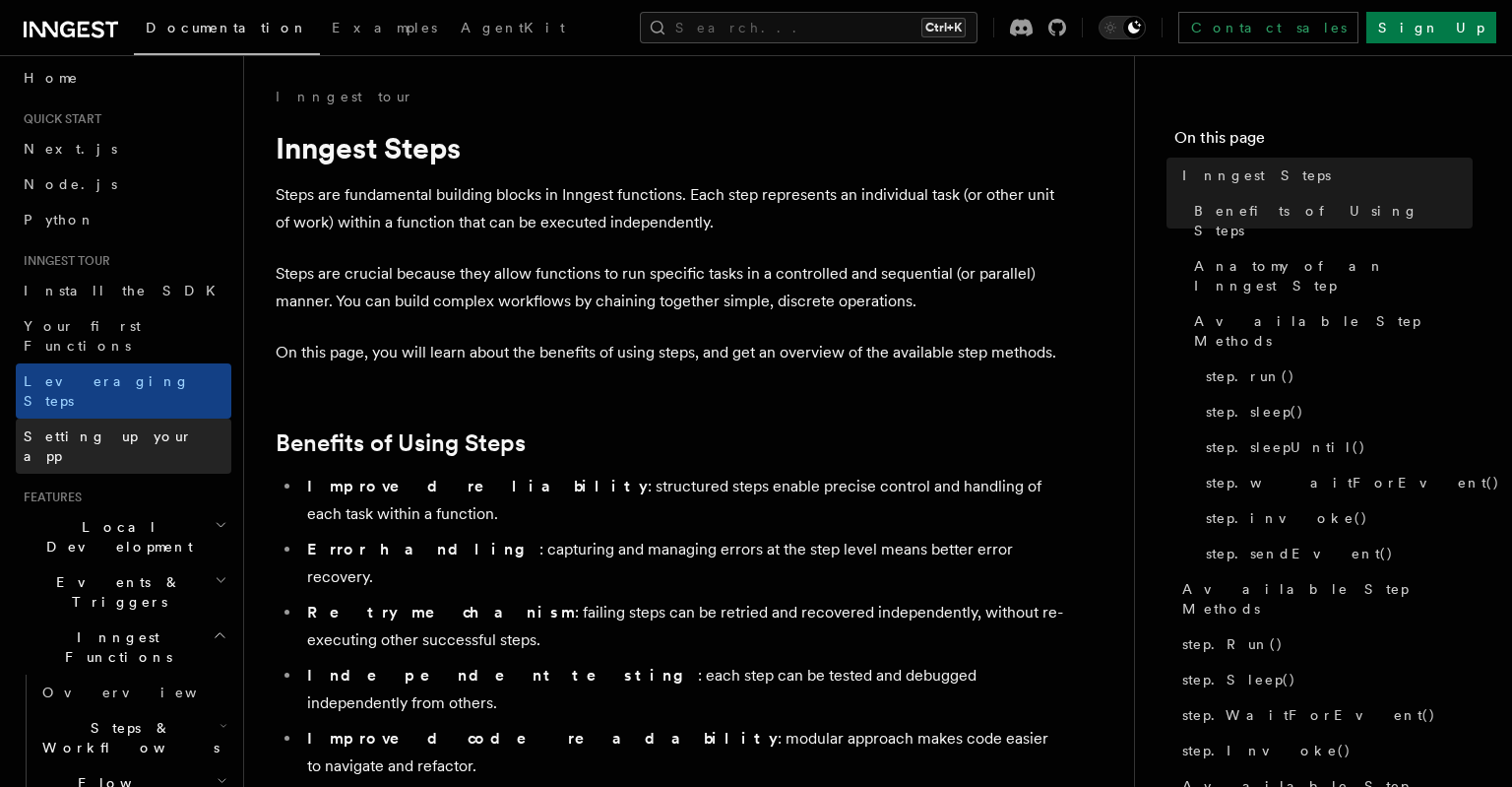click on "Setting up your app" at bounding box center [123, 446] 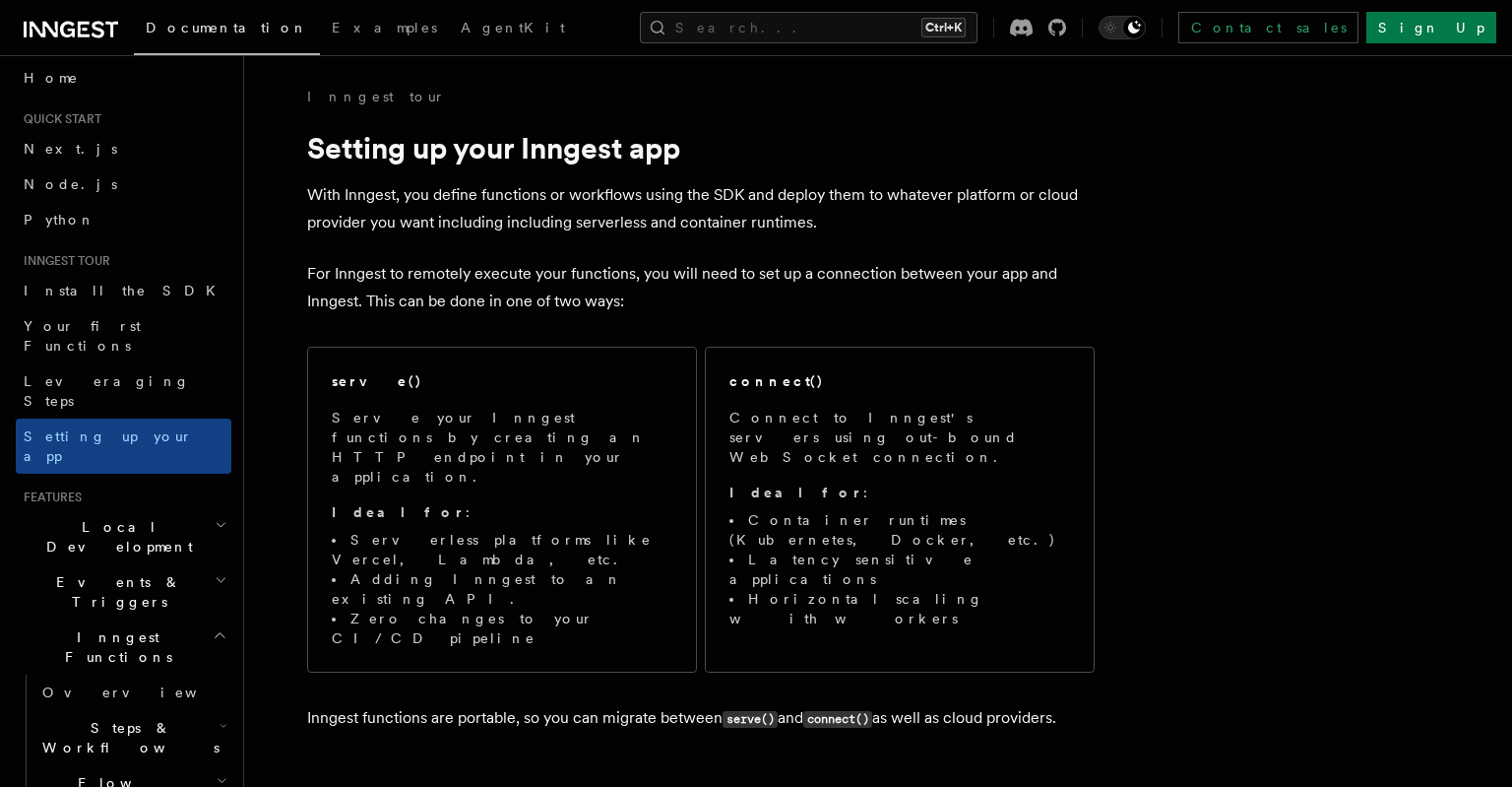 click on "Local Development" at bounding box center (115, 537) 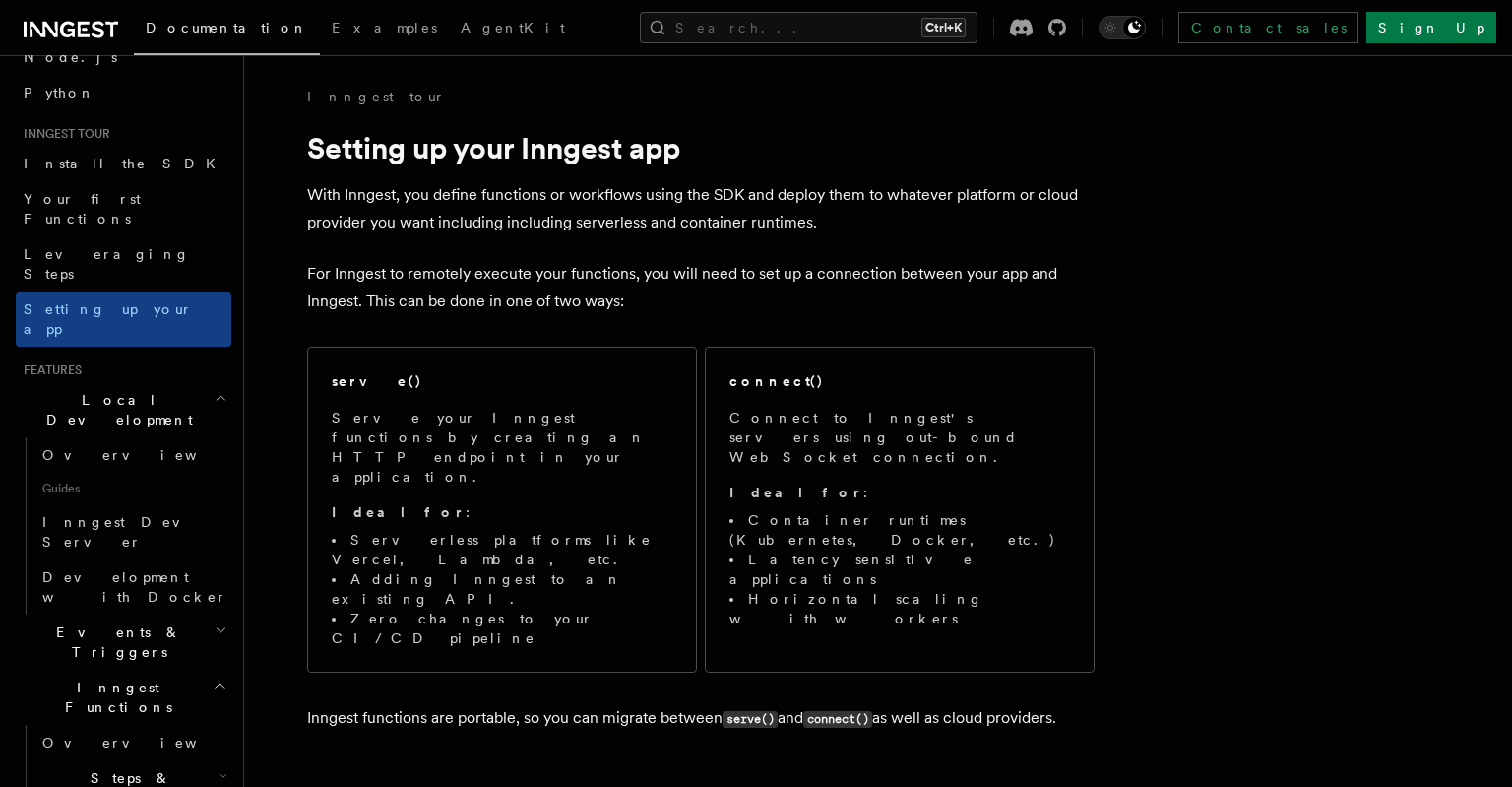 scroll, scrollTop: 139, scrollLeft: 0, axis: vertical 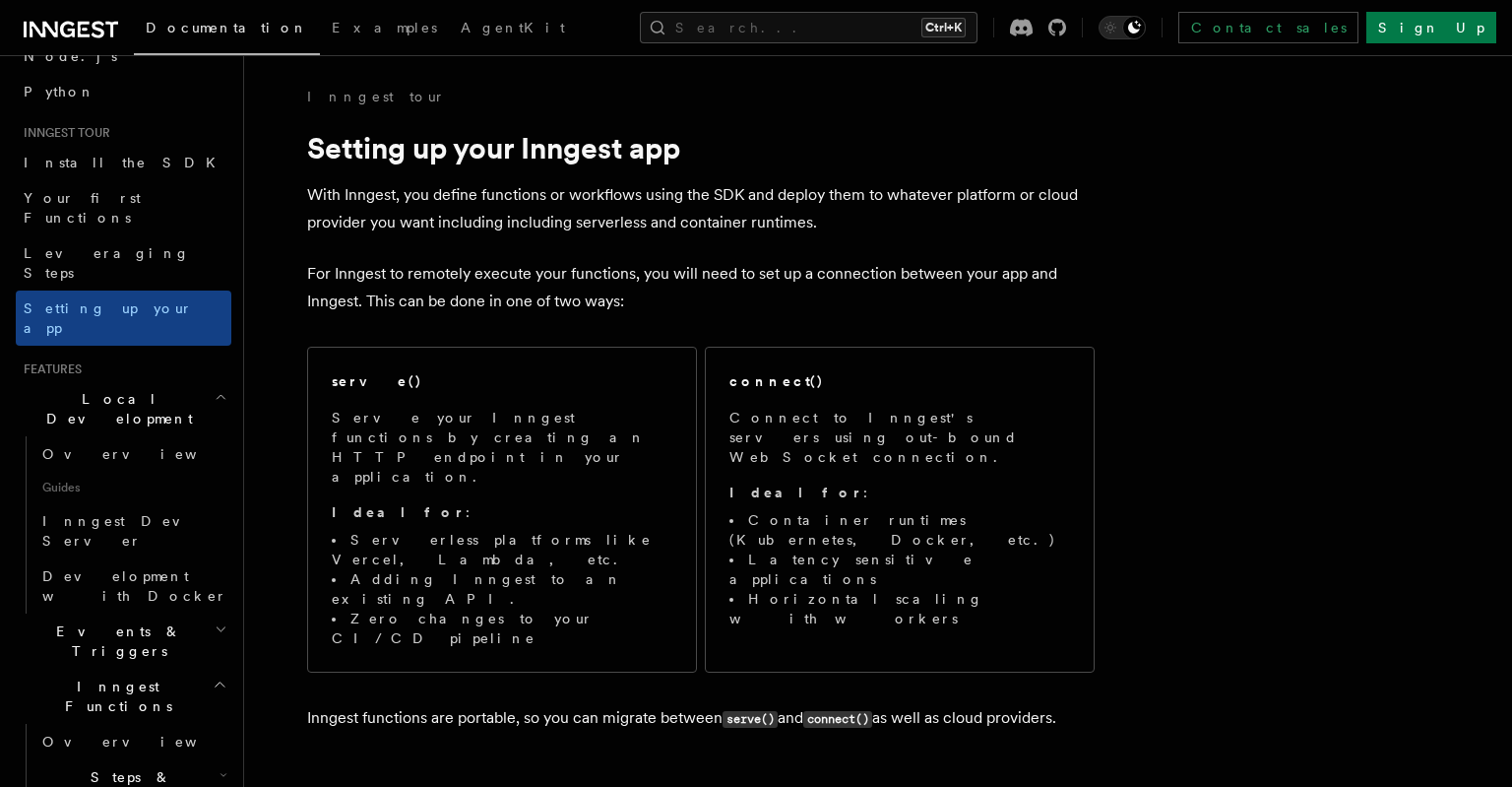 click on "Events & Triggers" at bounding box center [115, 641] 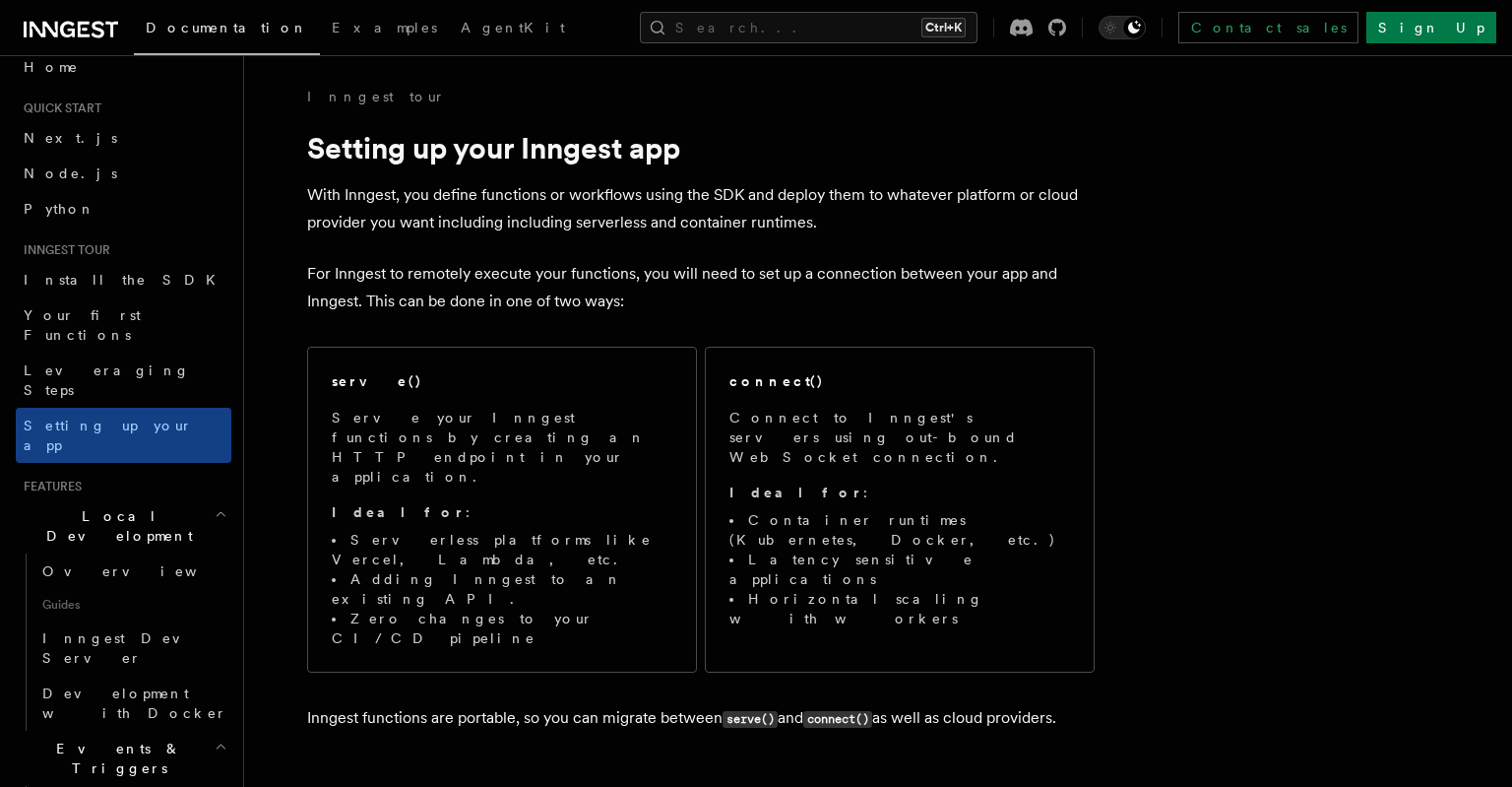scroll, scrollTop: 0, scrollLeft: 0, axis: both 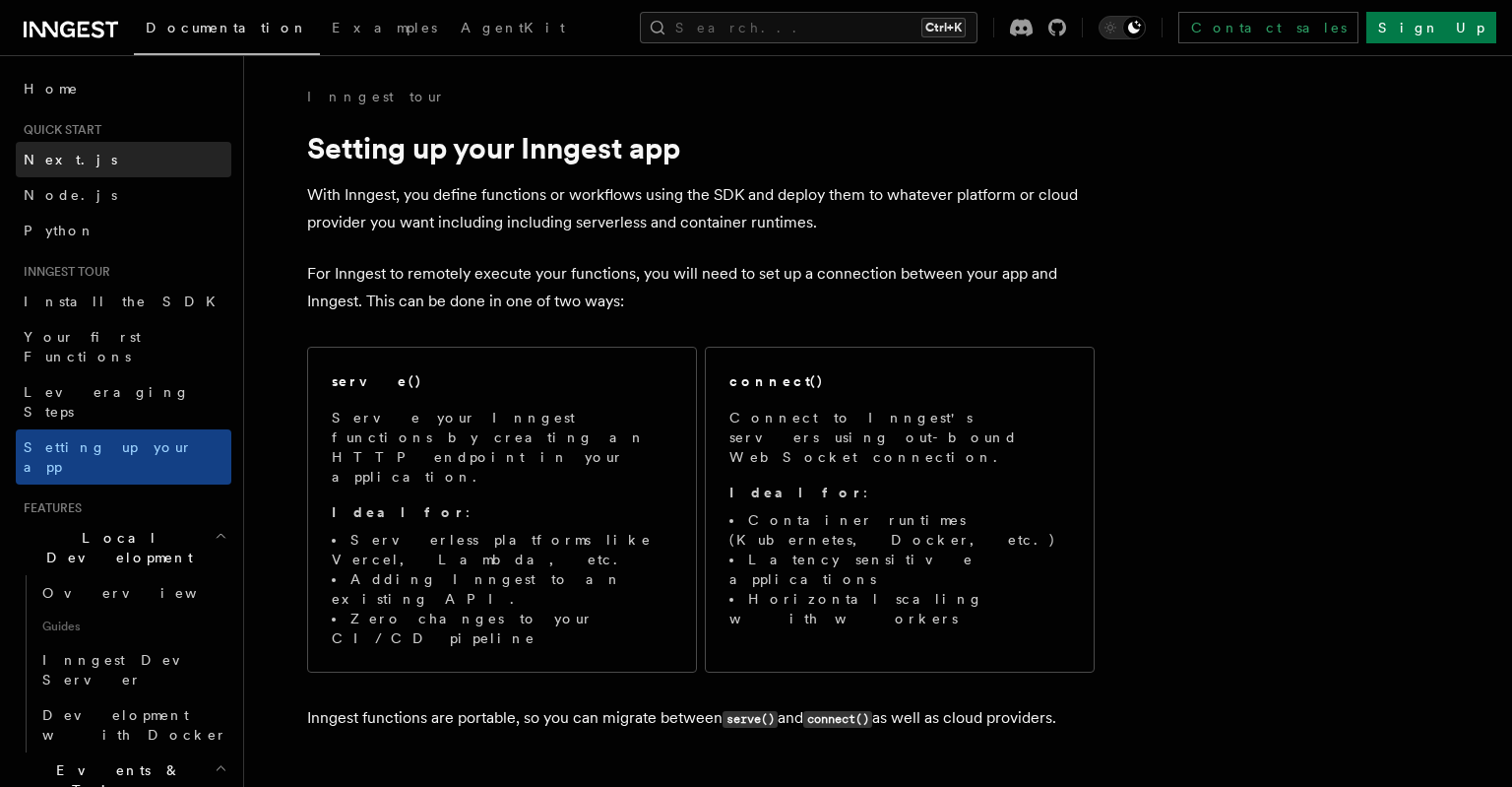 click on "Next.js" at bounding box center (123, 160) 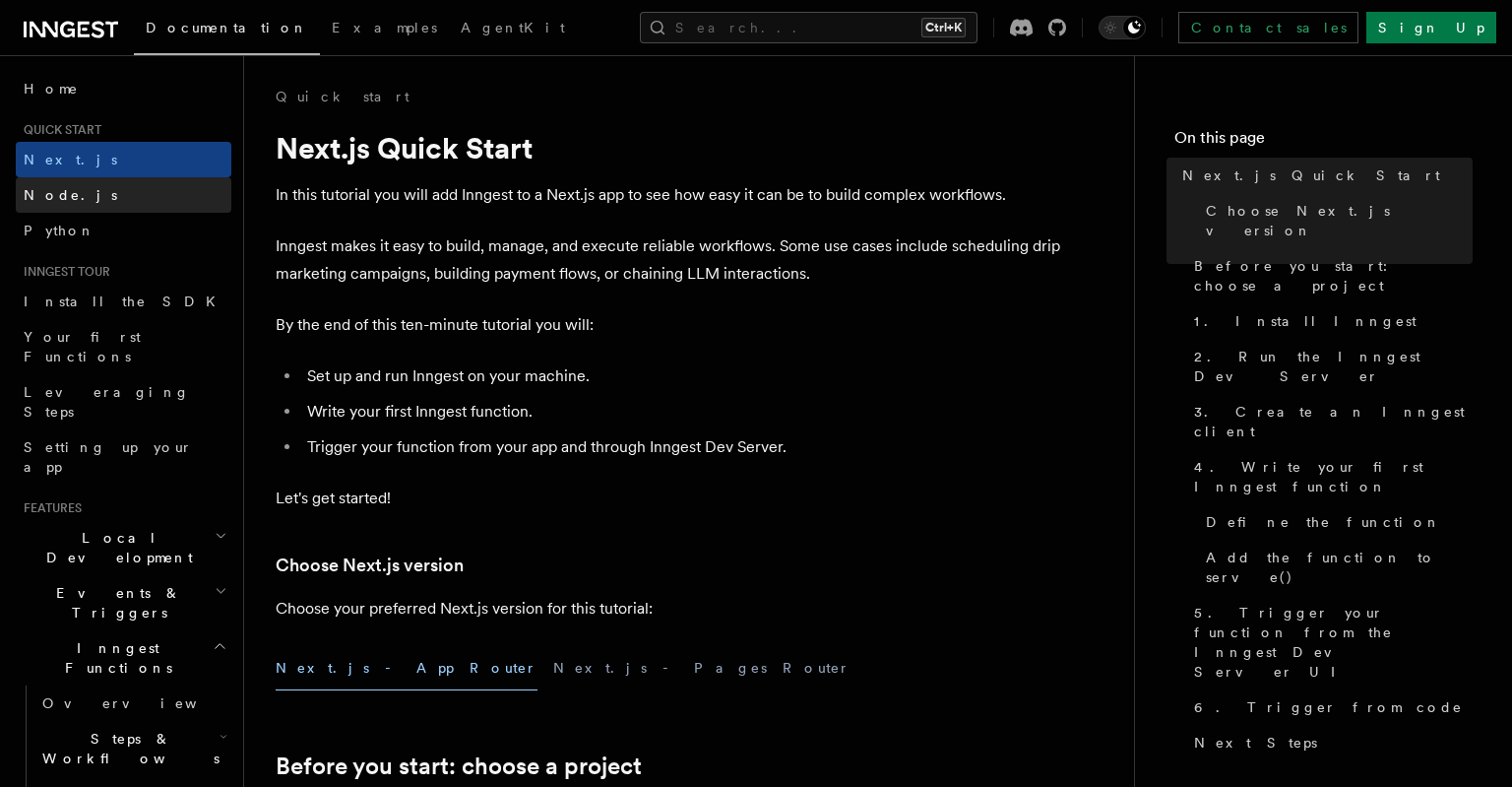 click on "Node.js" at bounding box center [123, 195] 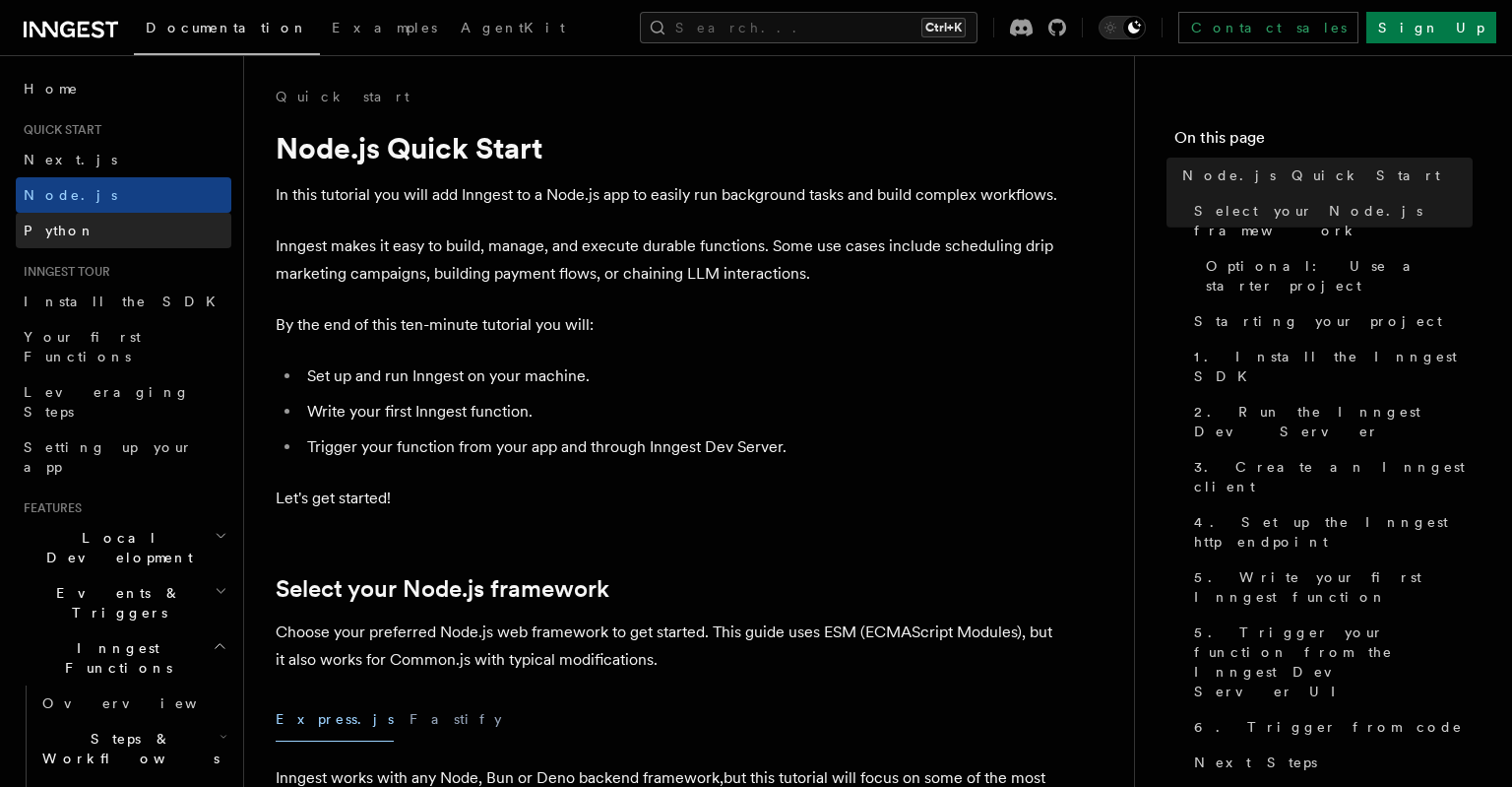 click on "Python" at bounding box center (123, 230) 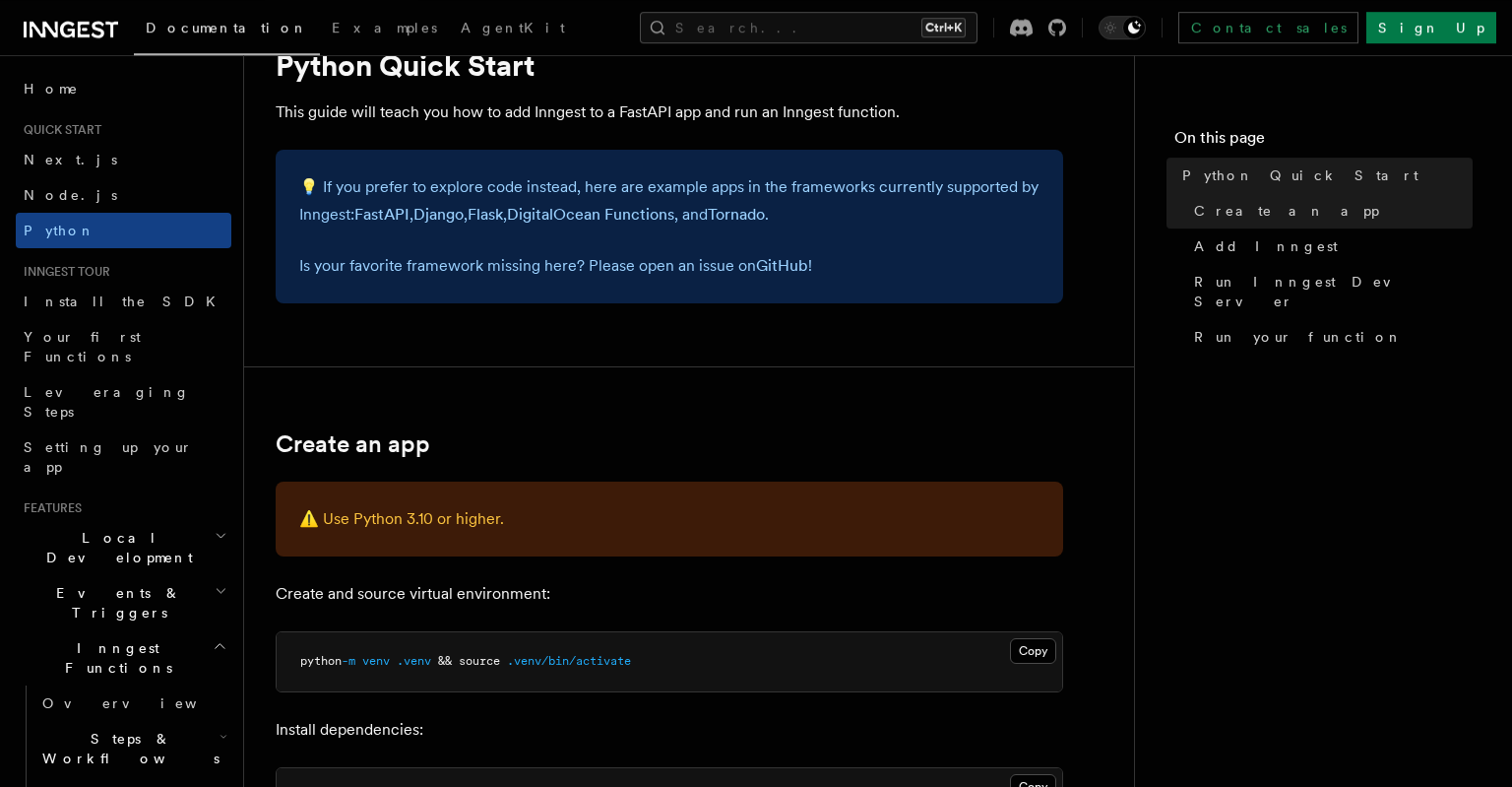 scroll, scrollTop: 0, scrollLeft: 0, axis: both 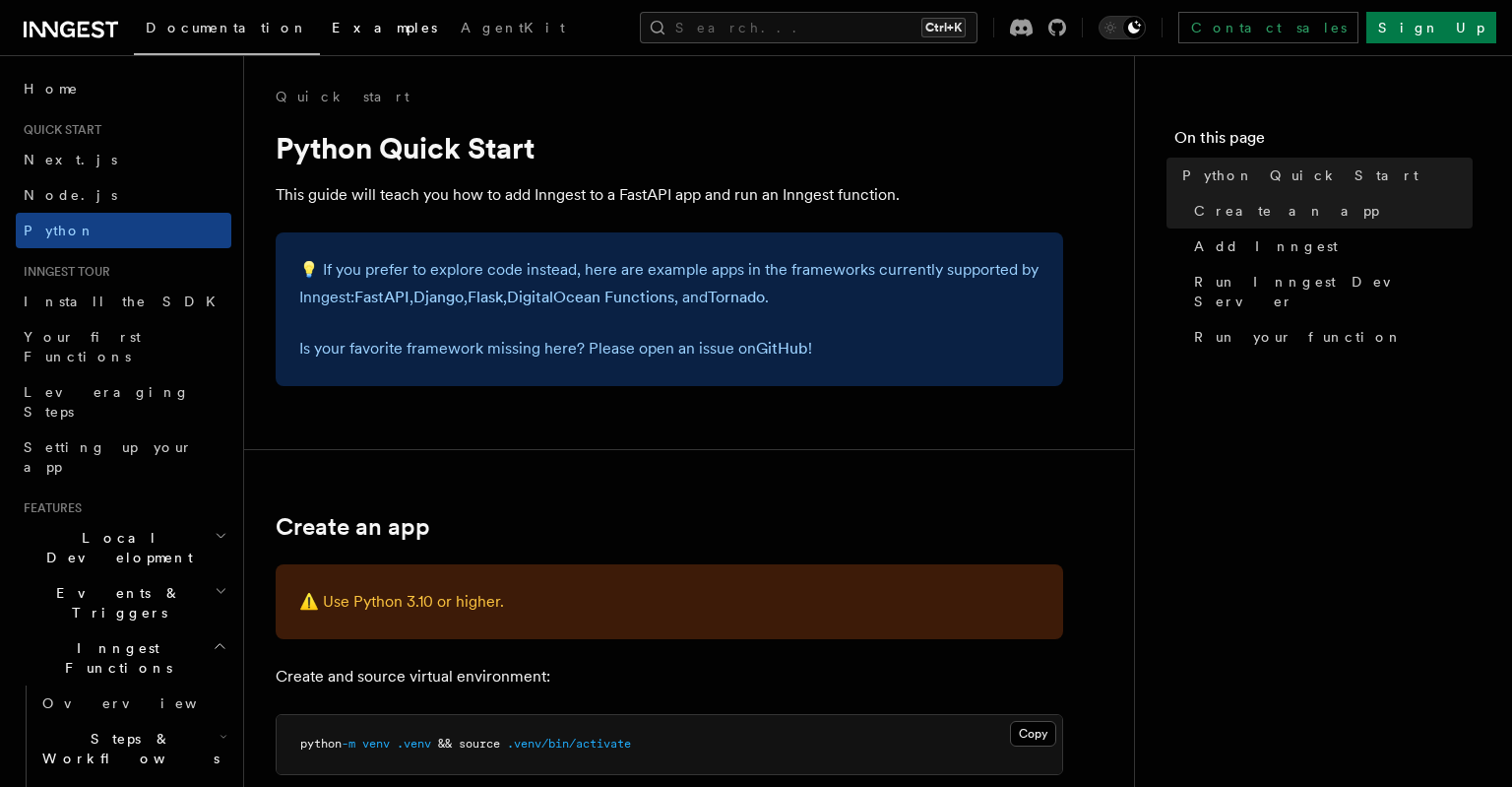 click on "Examples" at bounding box center [384, 30] 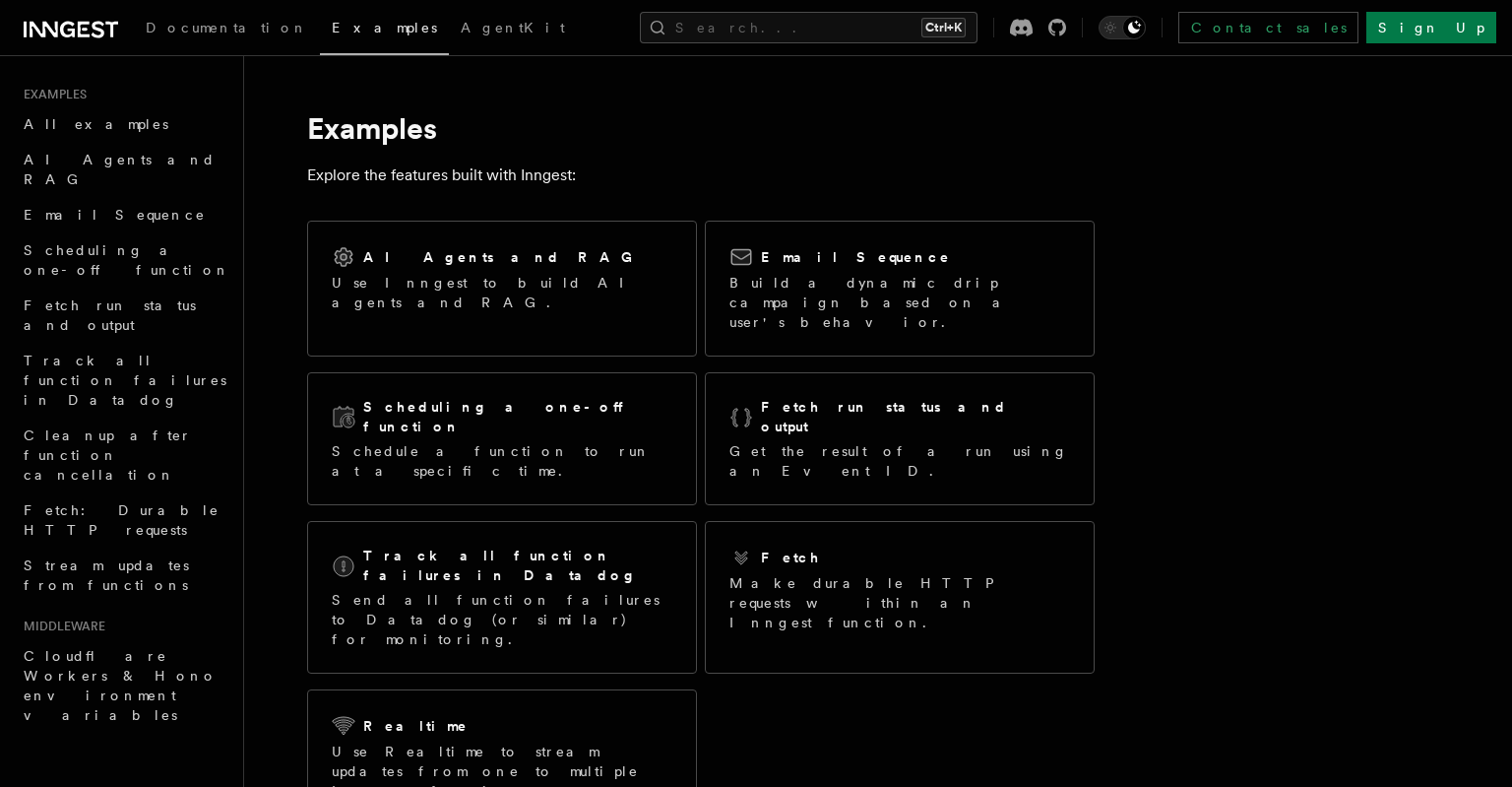 click 